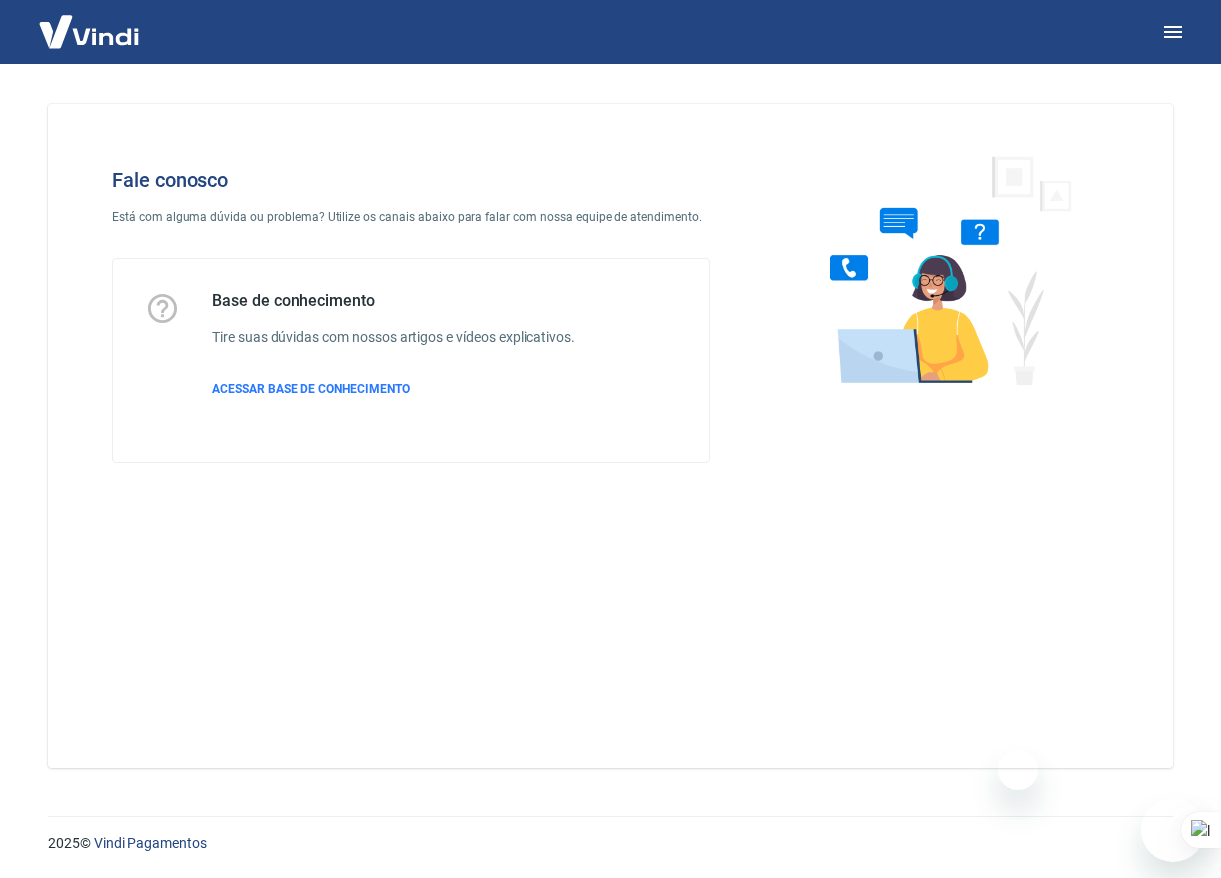 scroll, scrollTop: 0, scrollLeft: 0, axis: both 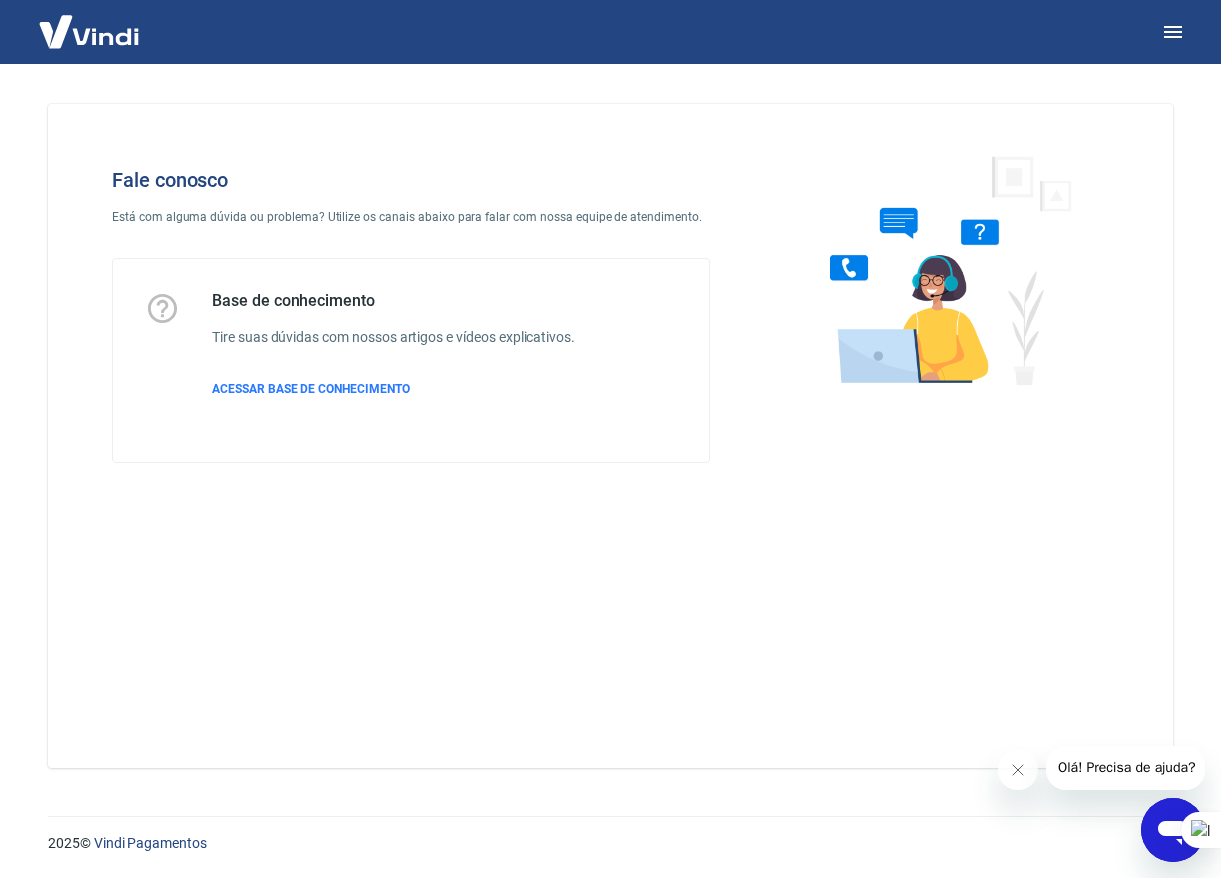 click at bounding box center [89, 31] 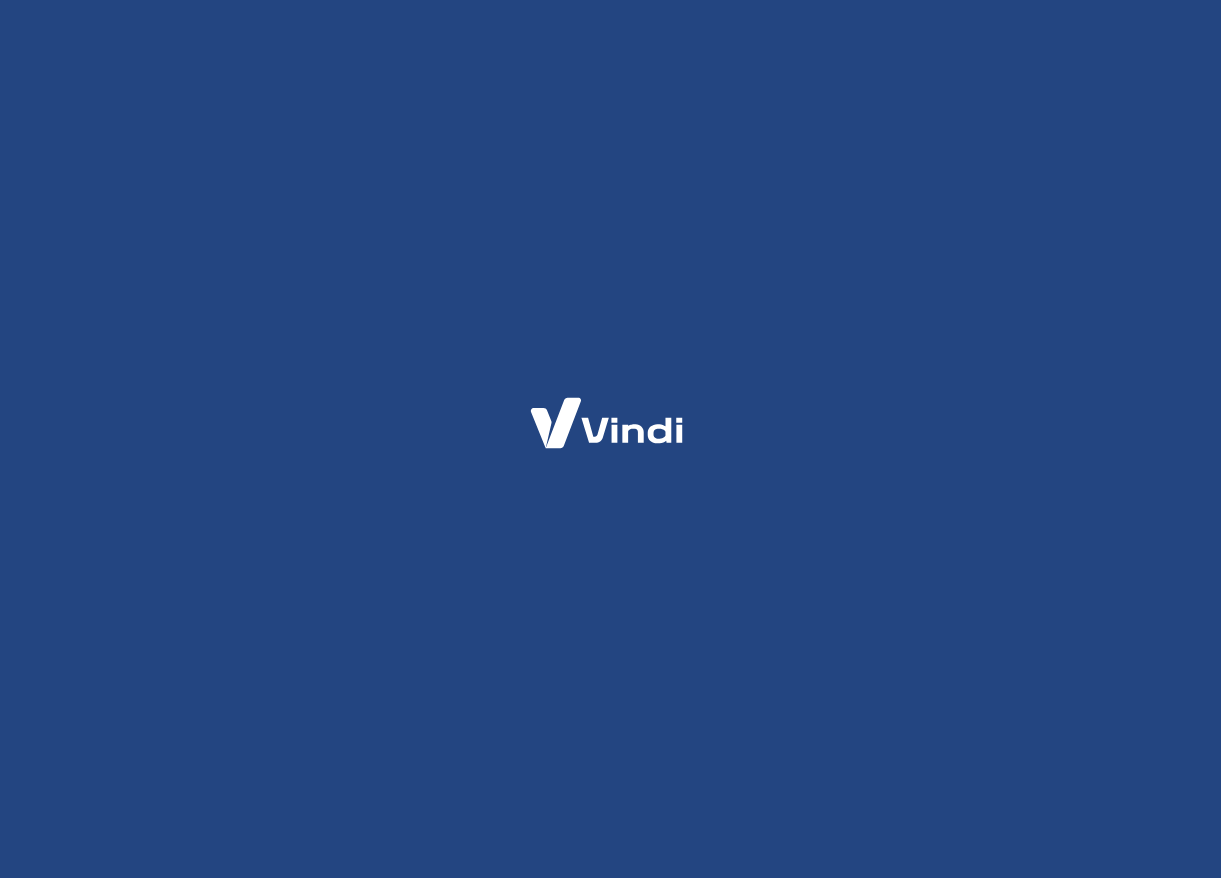scroll, scrollTop: 0, scrollLeft: 0, axis: both 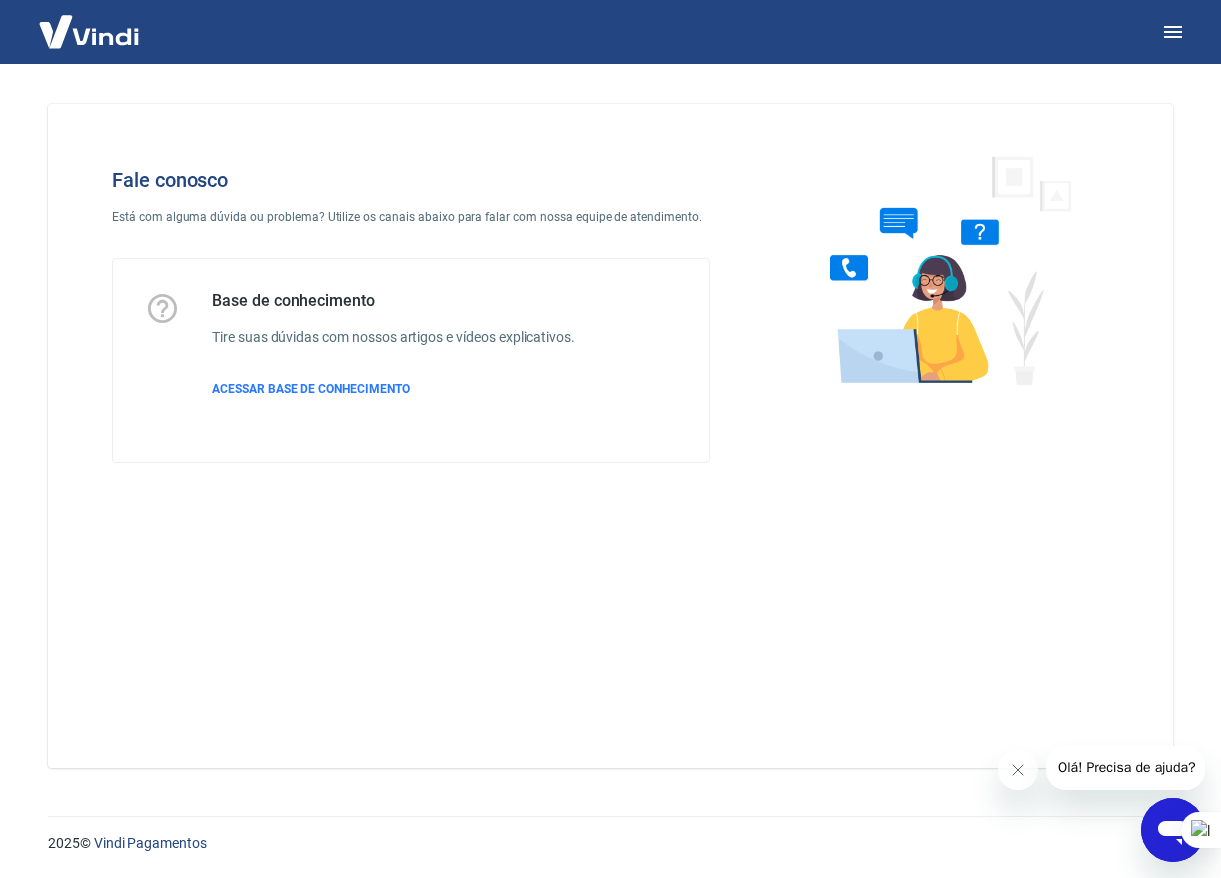 click on "Olá! Precisa de ajuda?" at bounding box center (1126, 767) 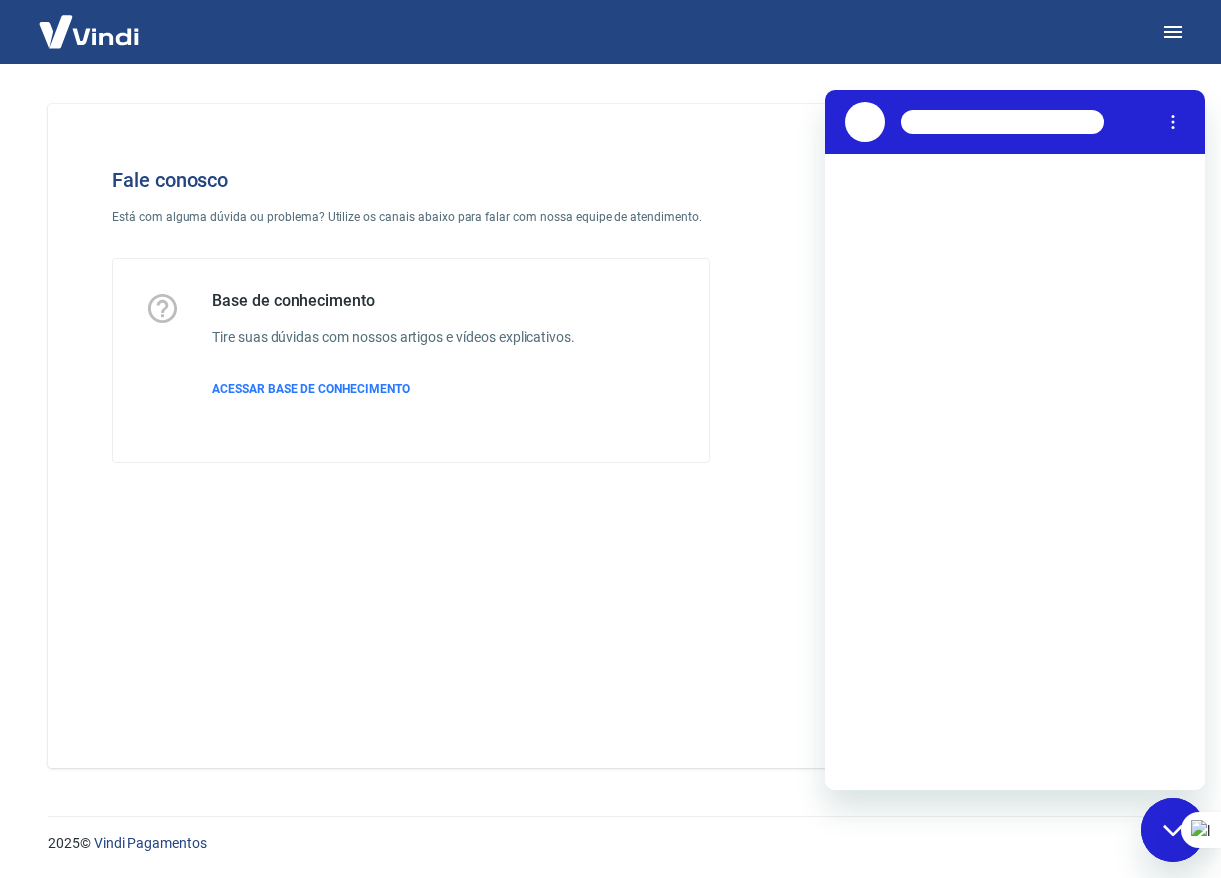 scroll, scrollTop: 0, scrollLeft: 0, axis: both 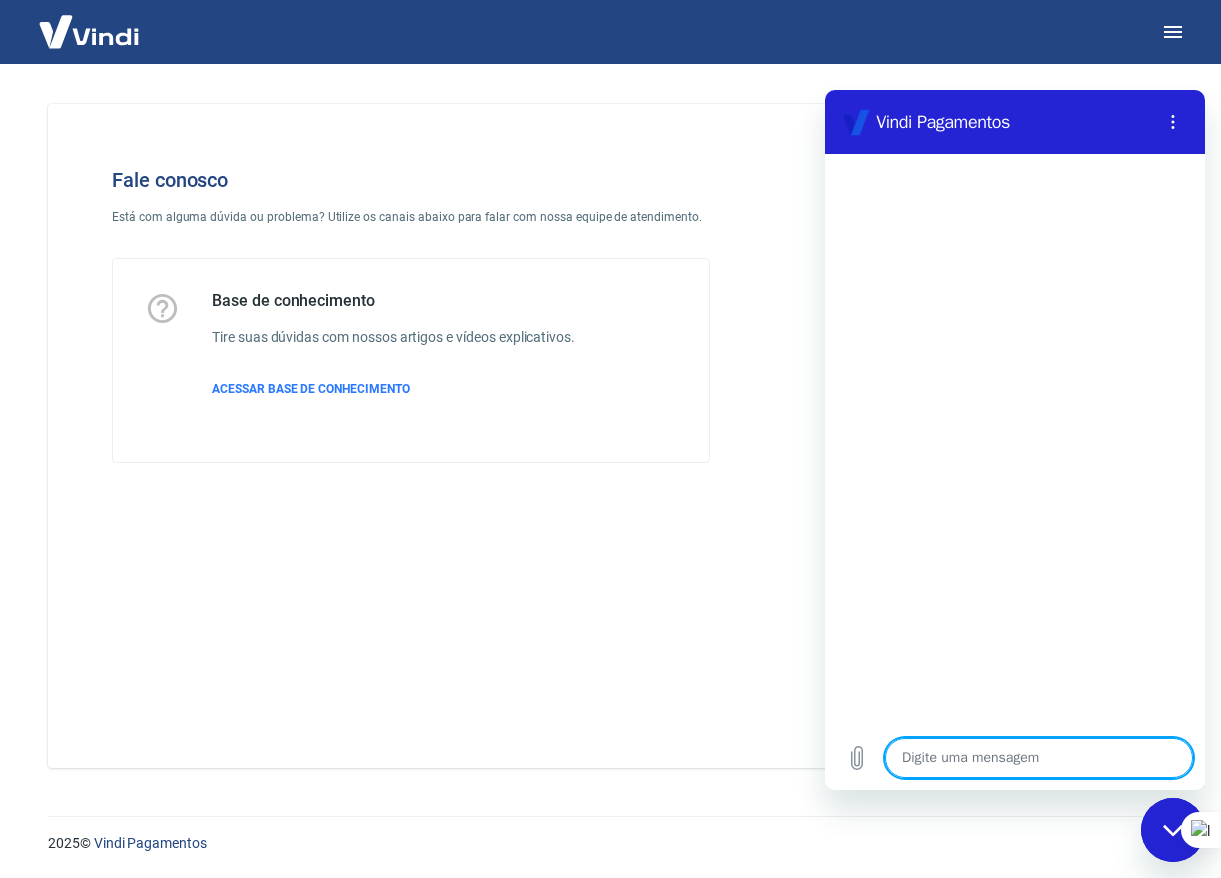 type on "O" 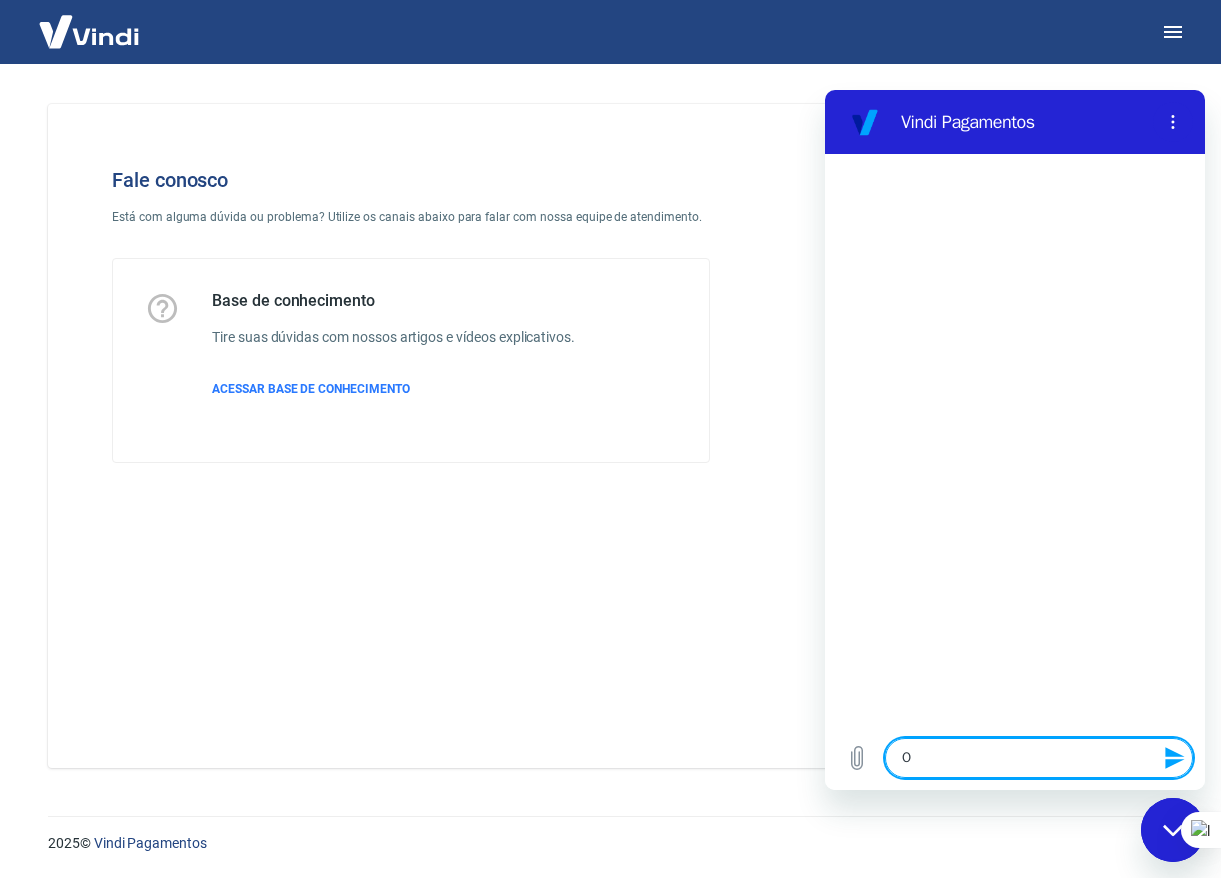 type on "Oi" 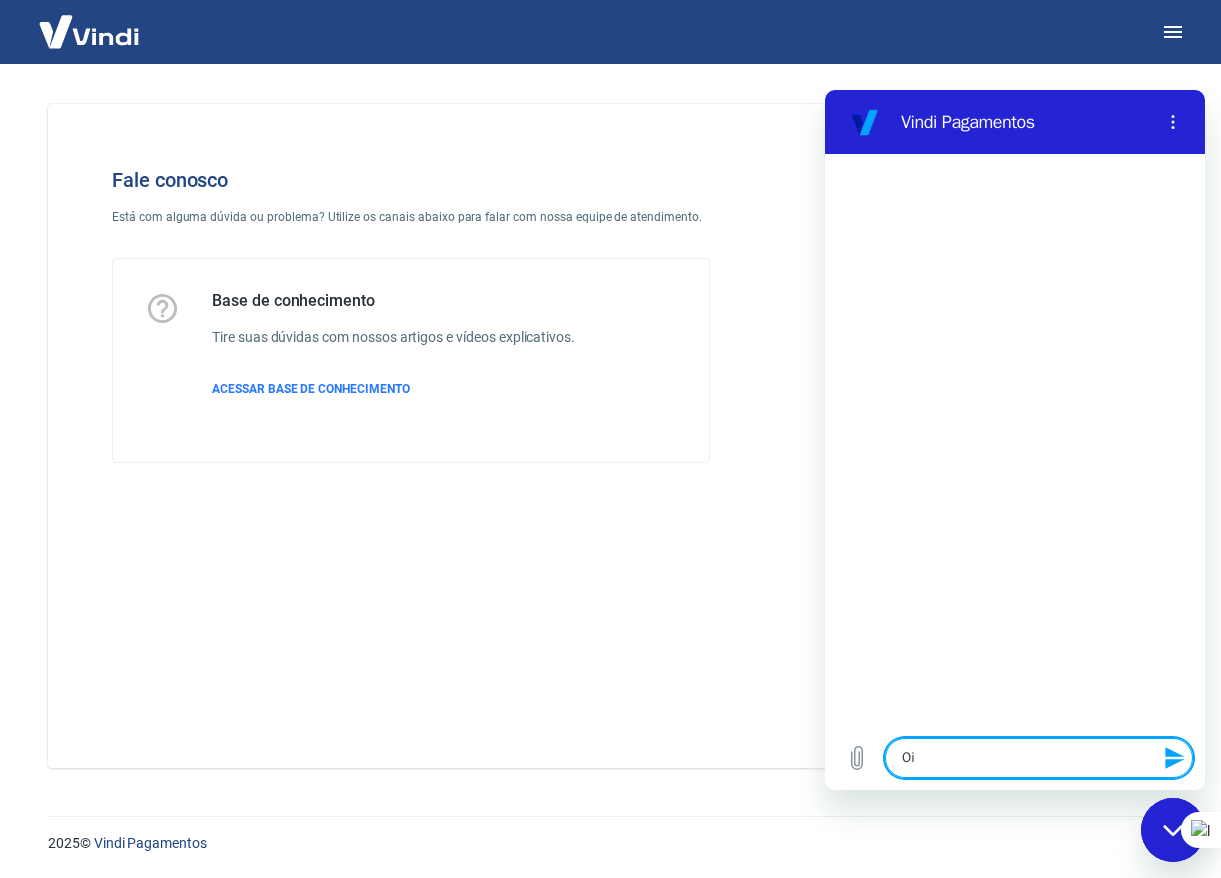 type 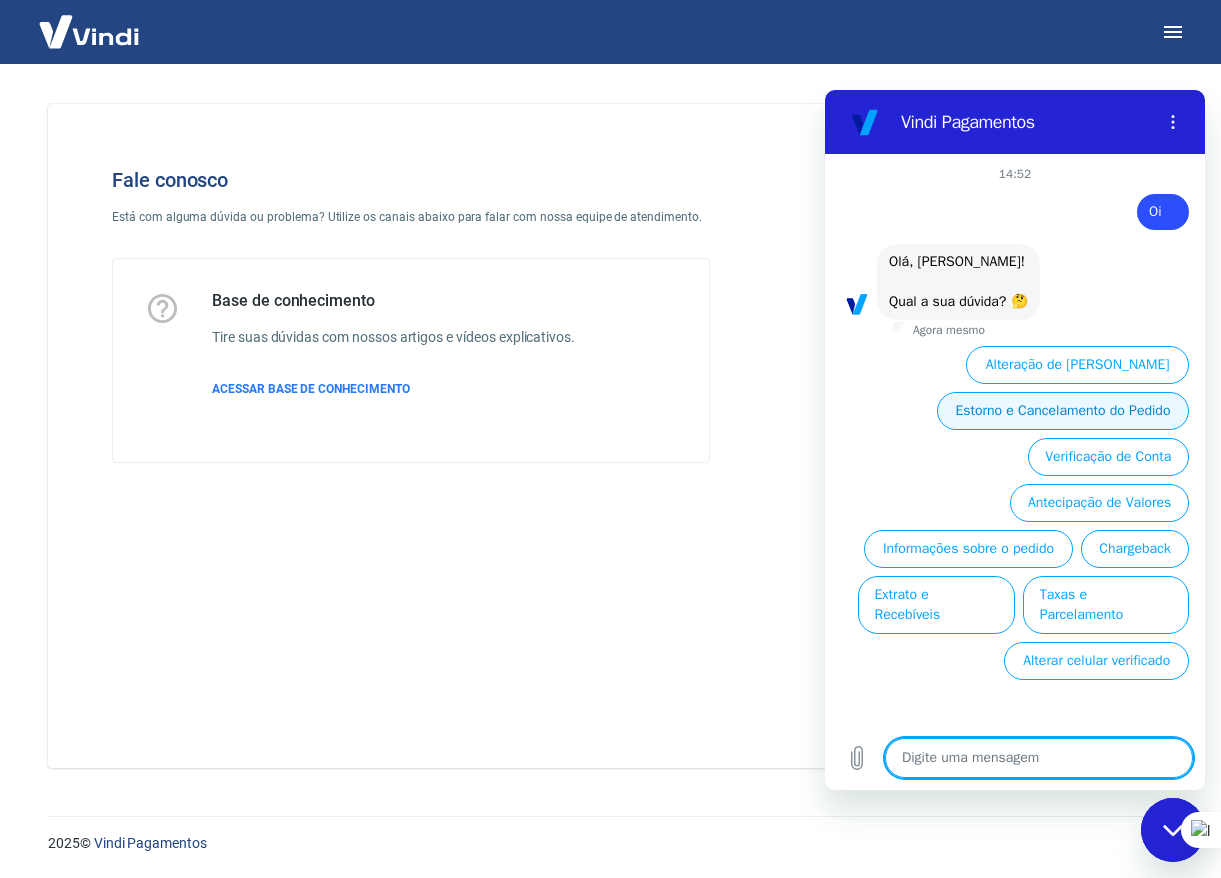 click on "Estorno e Cancelamento do Pedido" at bounding box center [1063, 411] 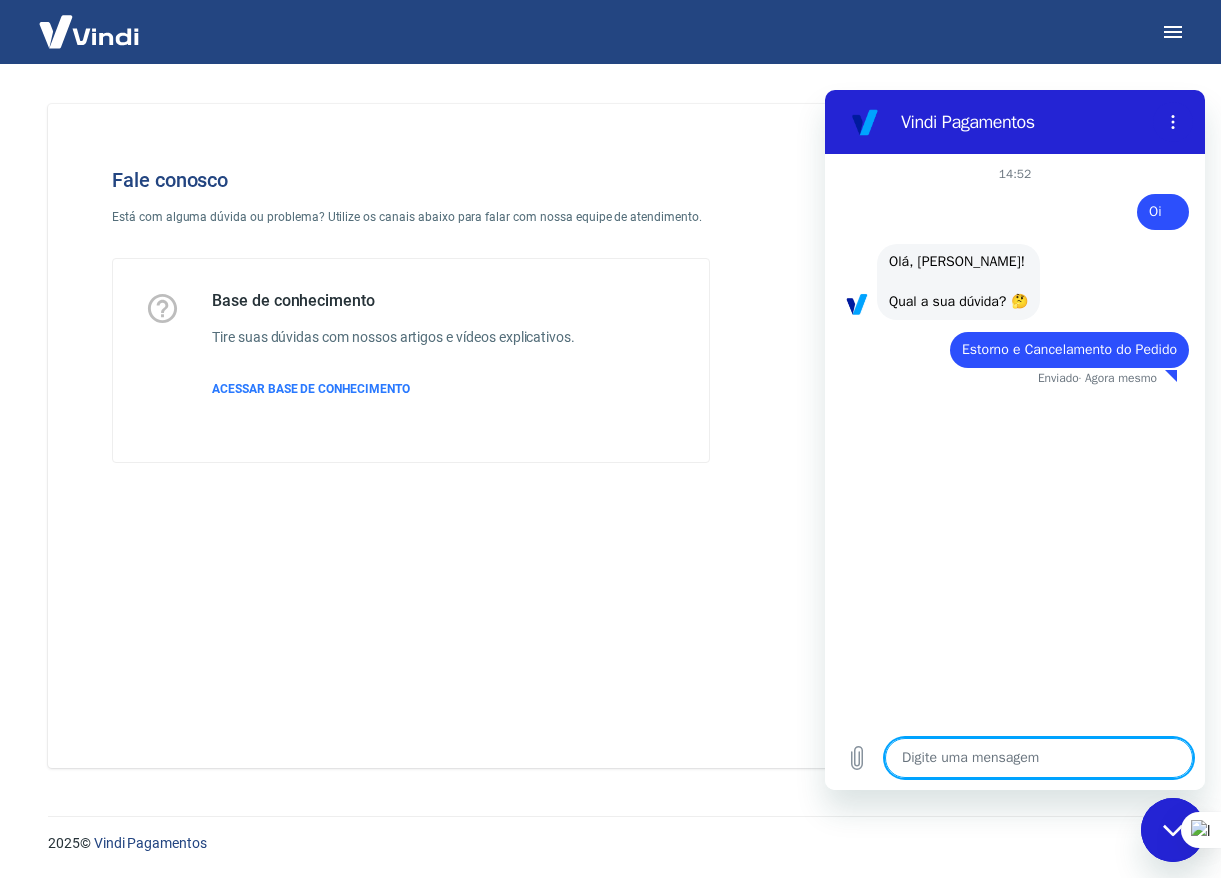 type on "x" 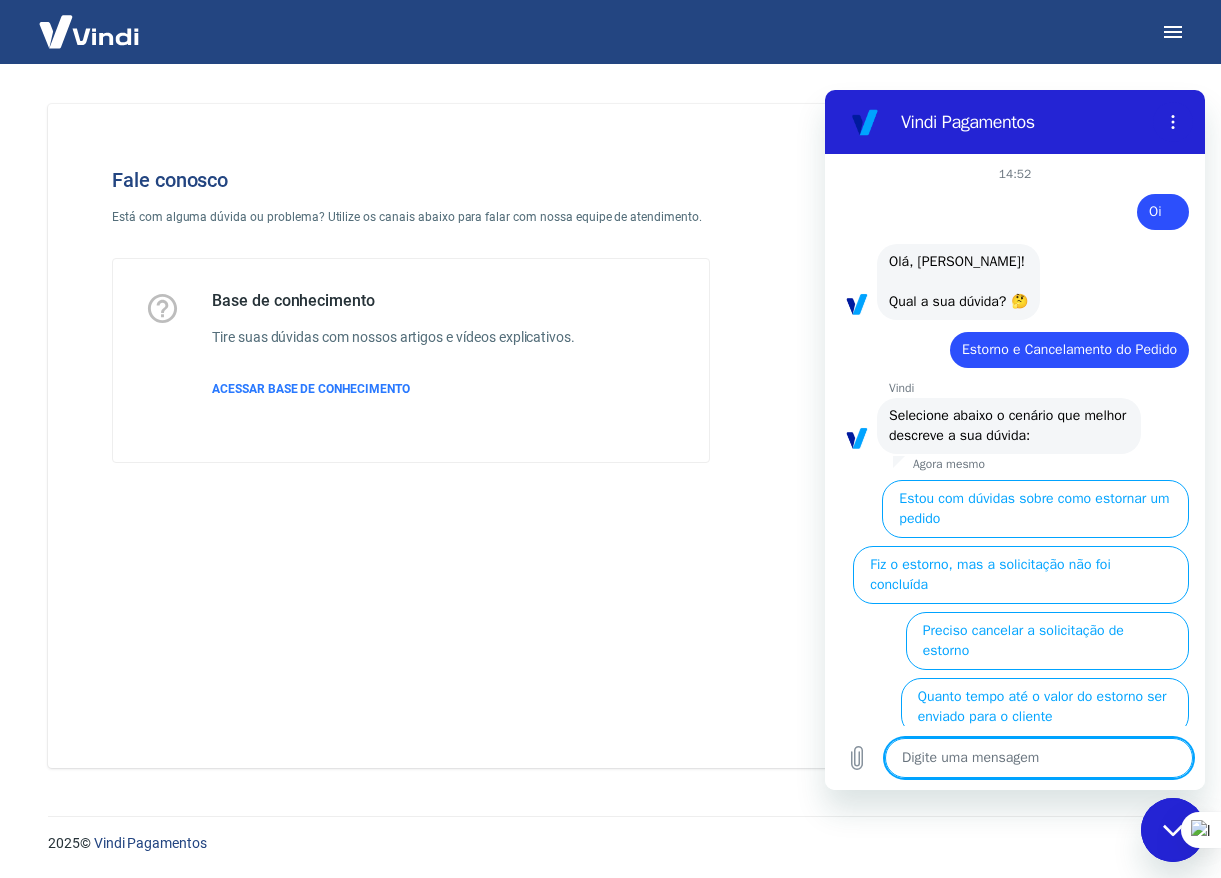 scroll, scrollTop: 87, scrollLeft: 0, axis: vertical 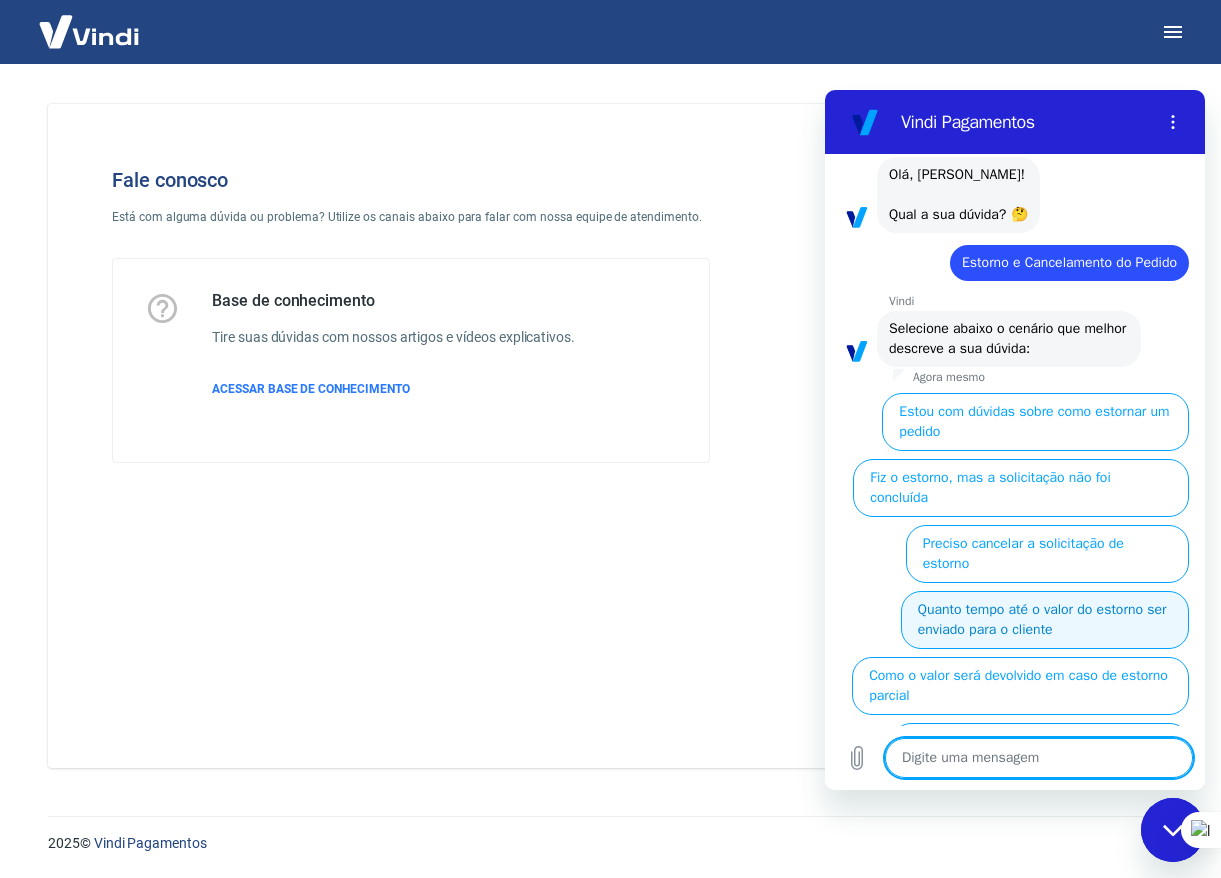 type on "o" 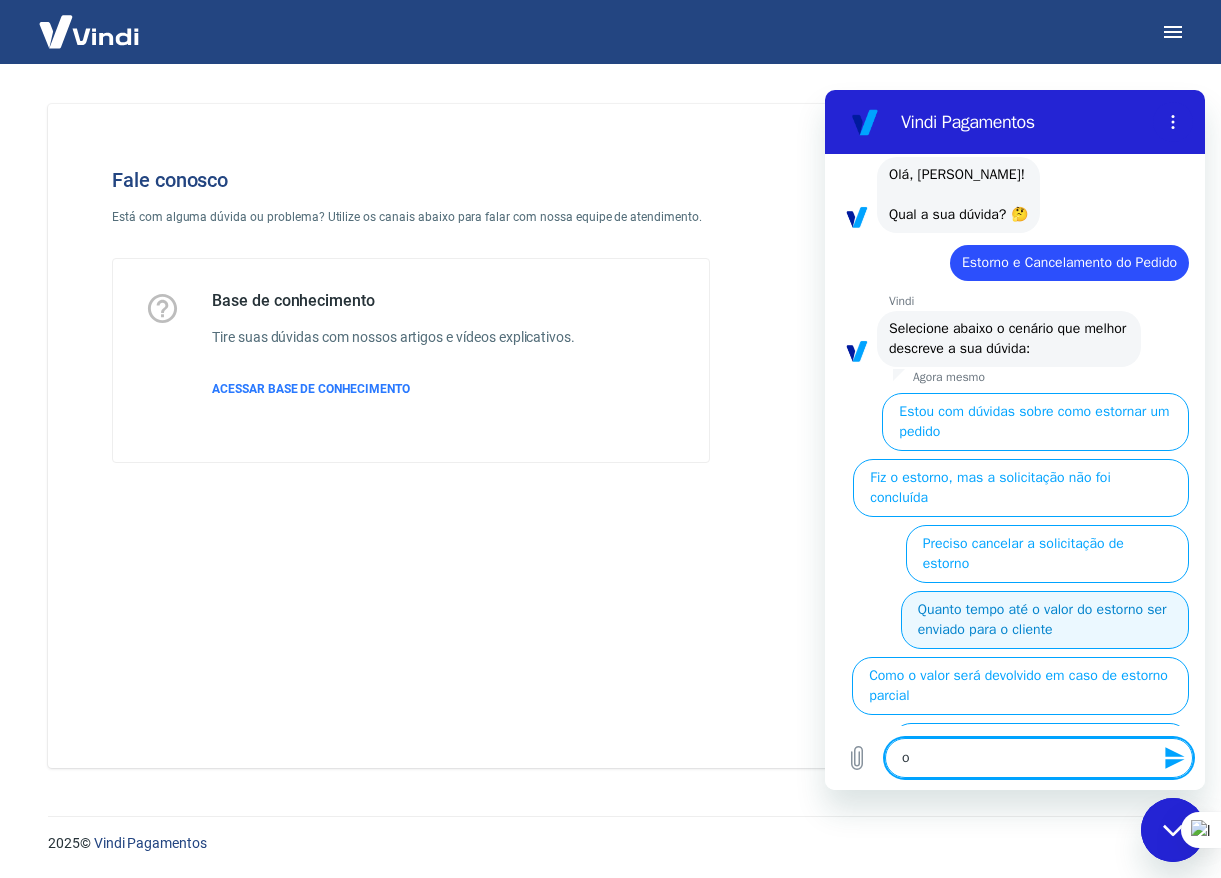type on "ou" 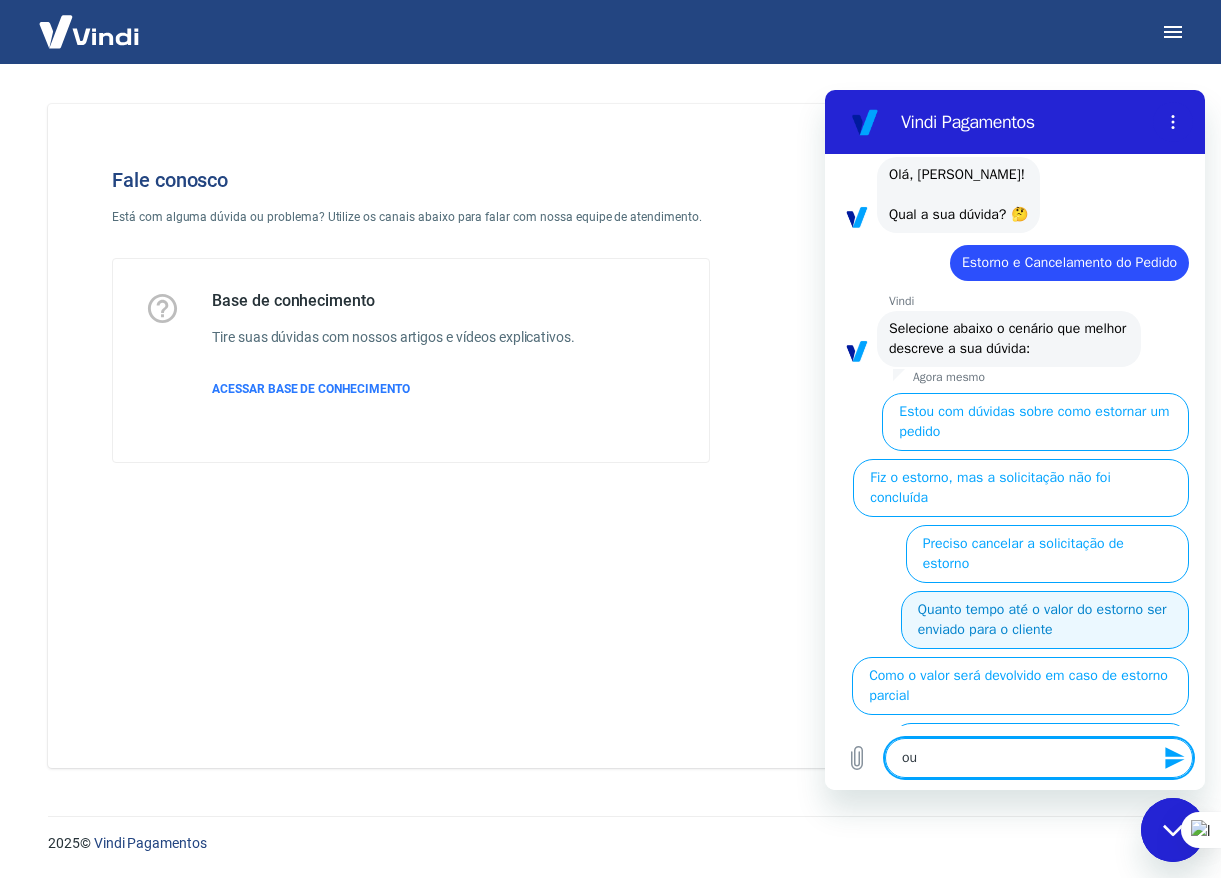 type on "out" 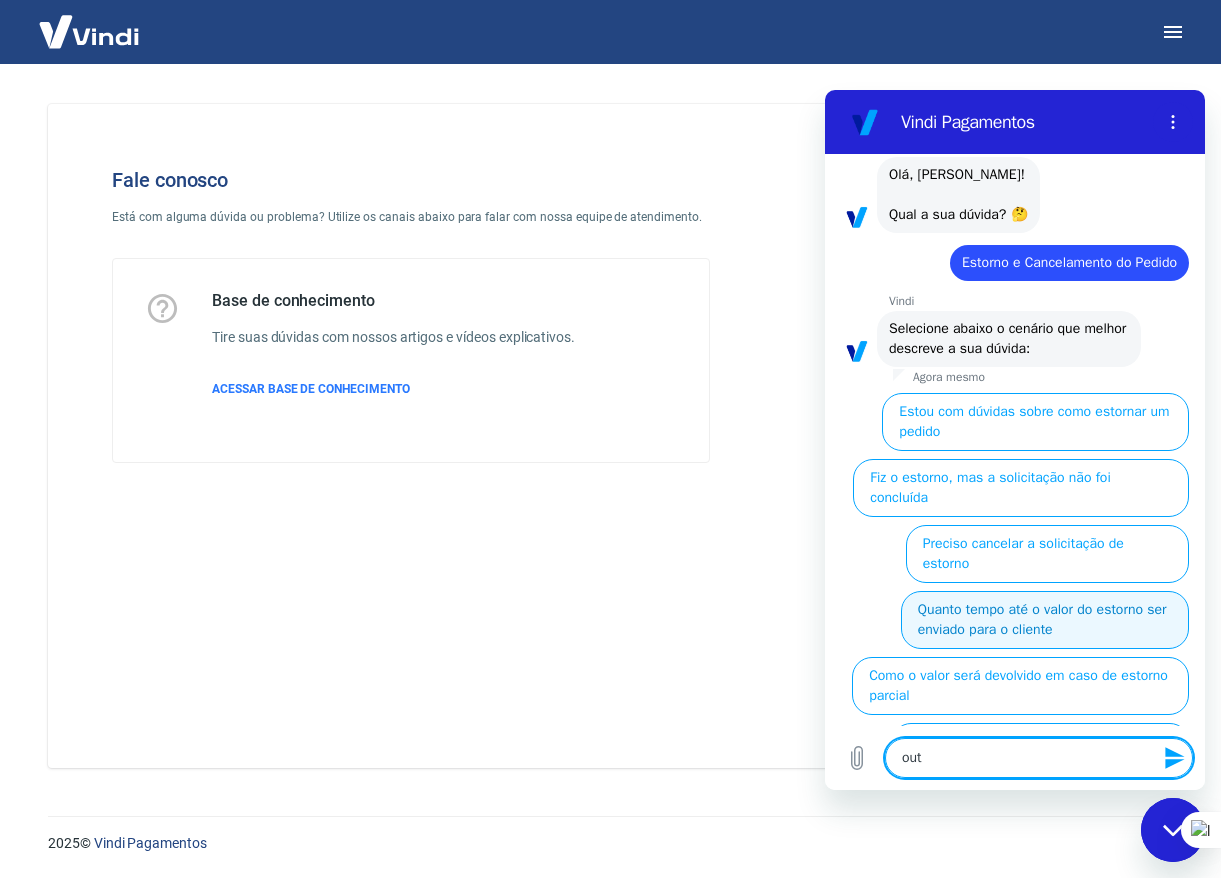 type on "outr" 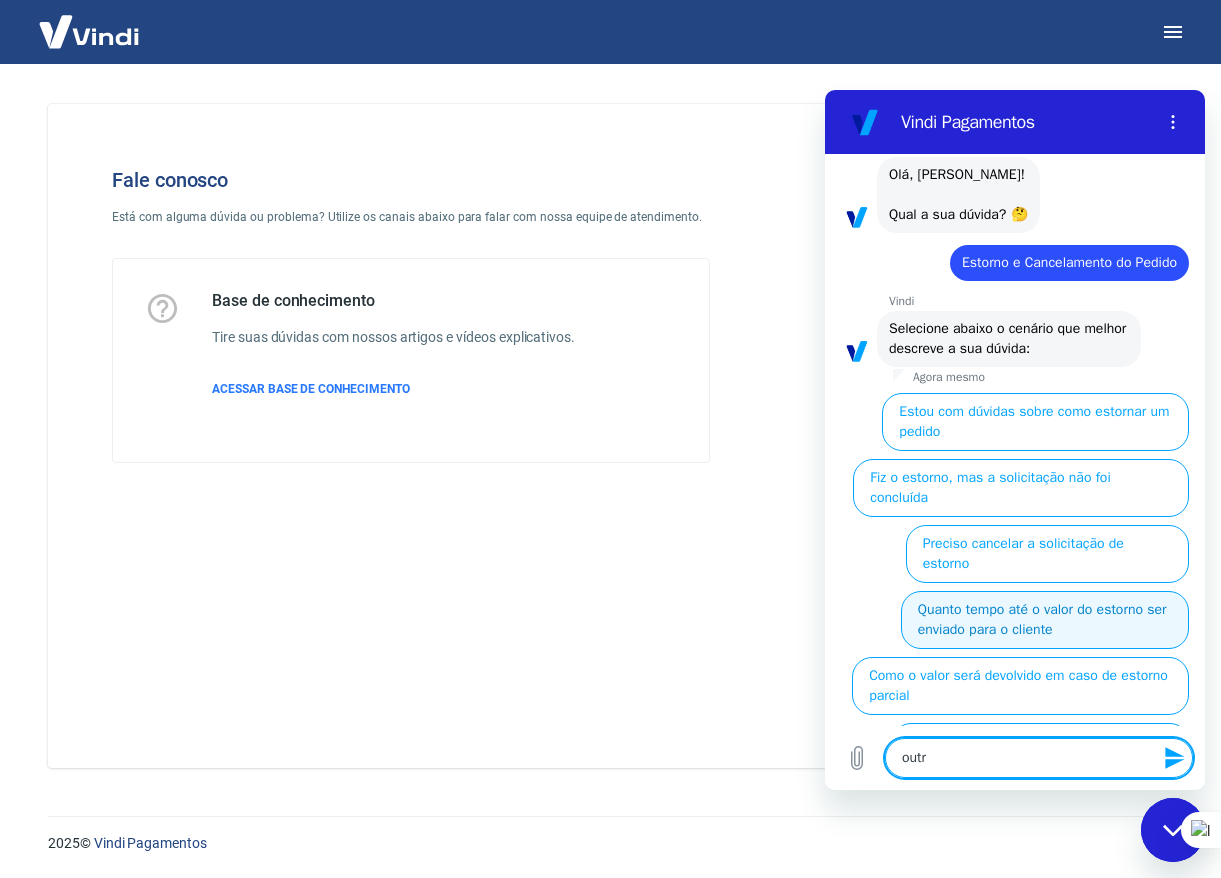 type on "outra" 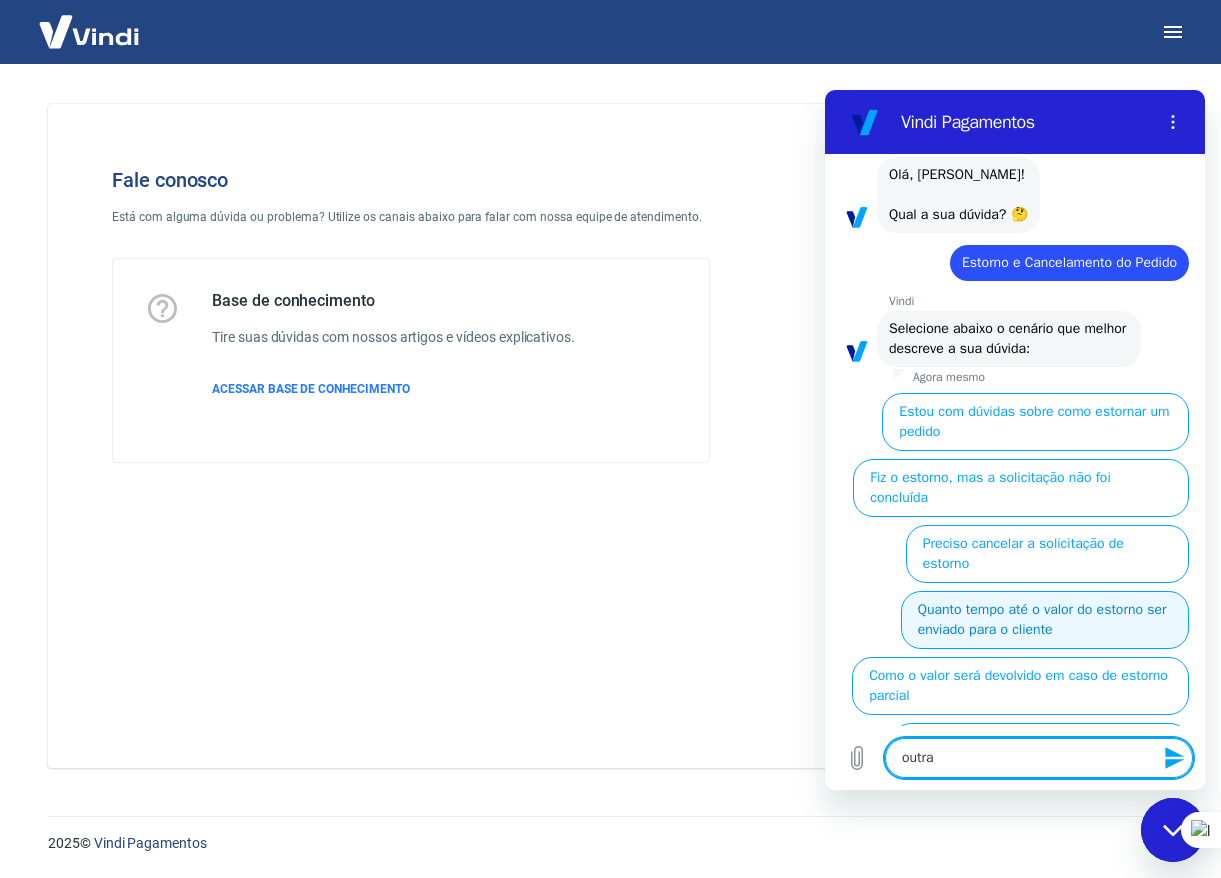 type on "outra" 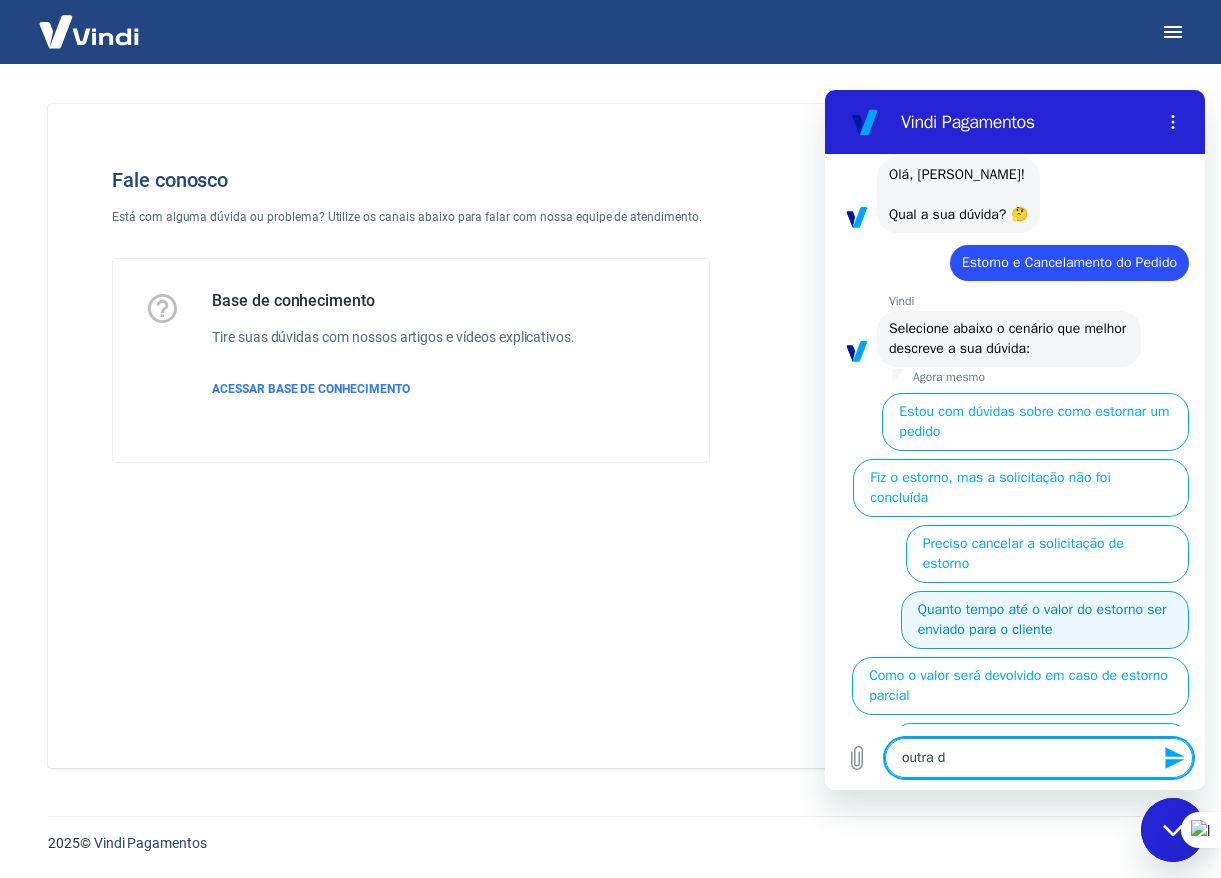 type on "outra du" 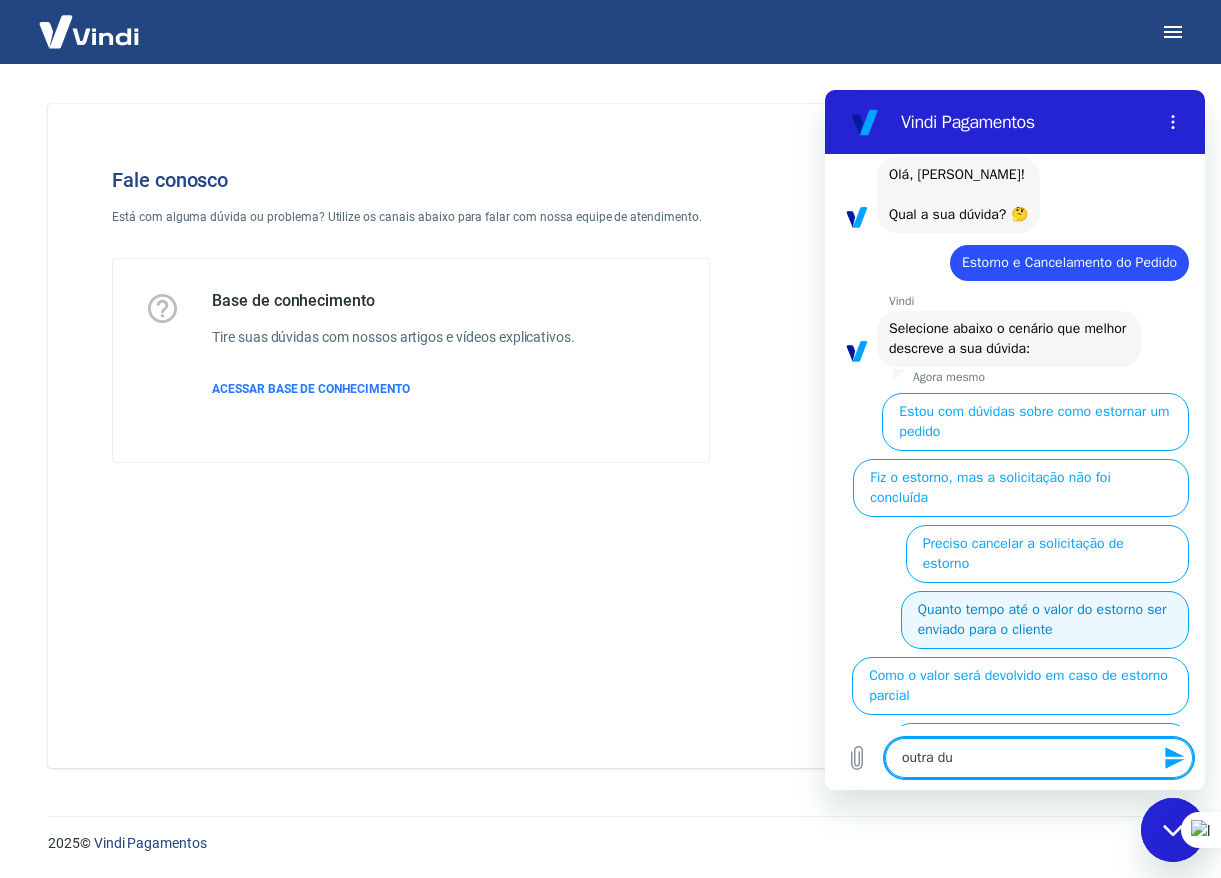 type on "outra duv" 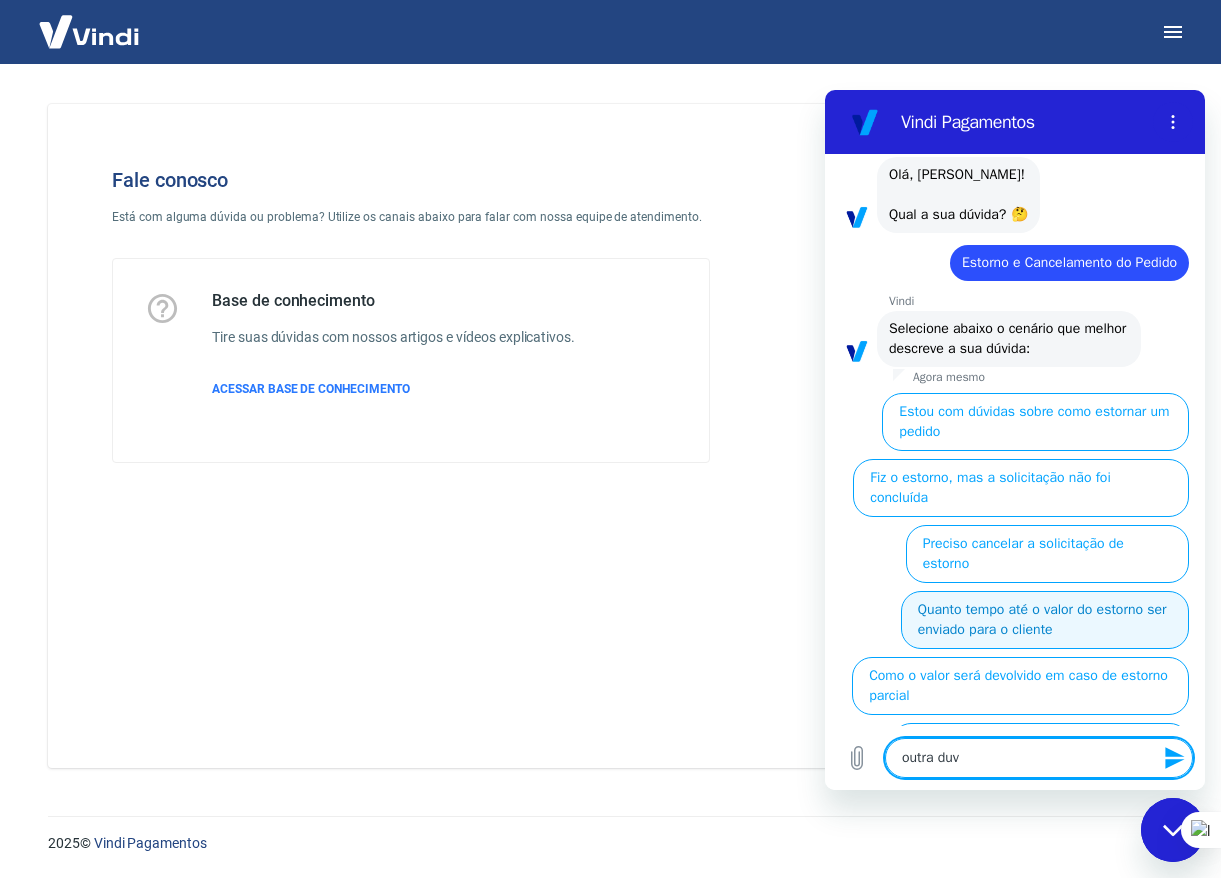 type on "outra duvi" 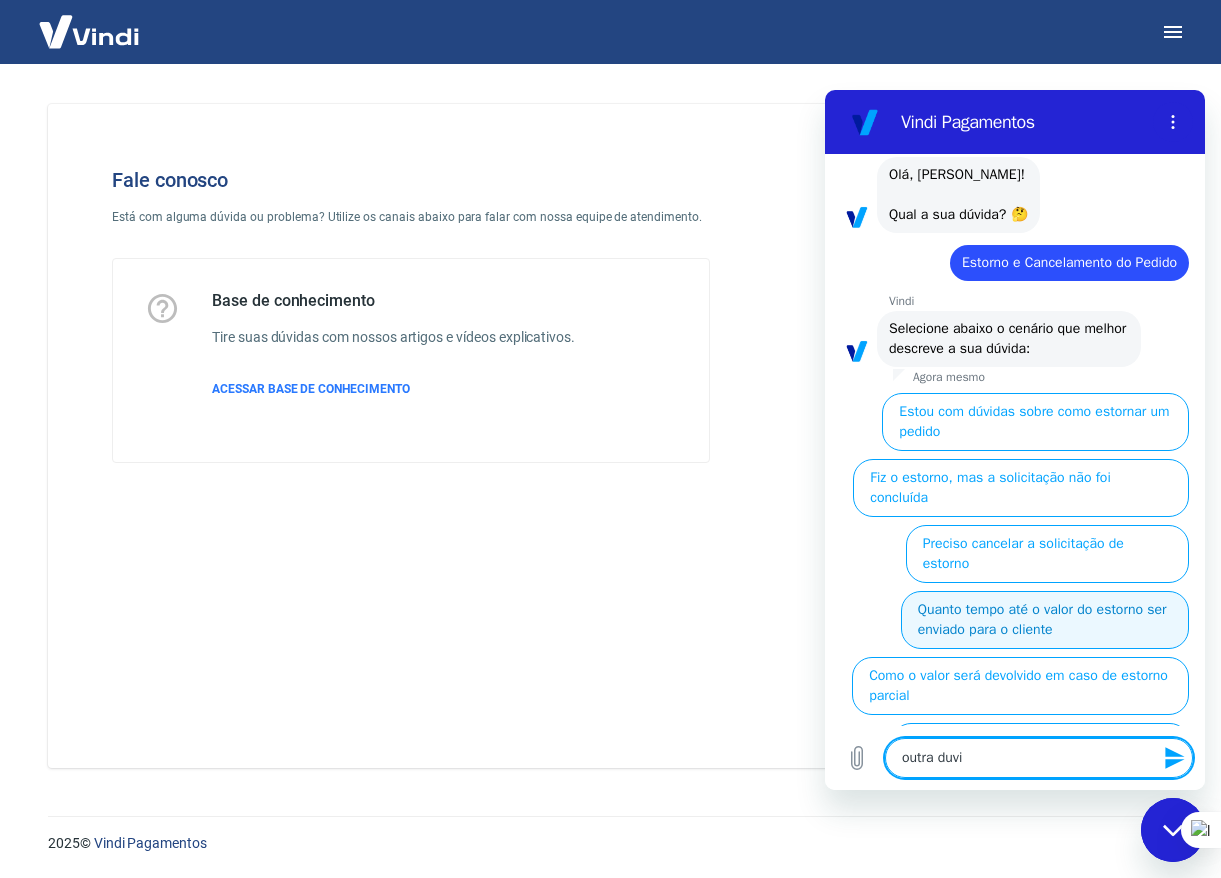 type on "outra duvid" 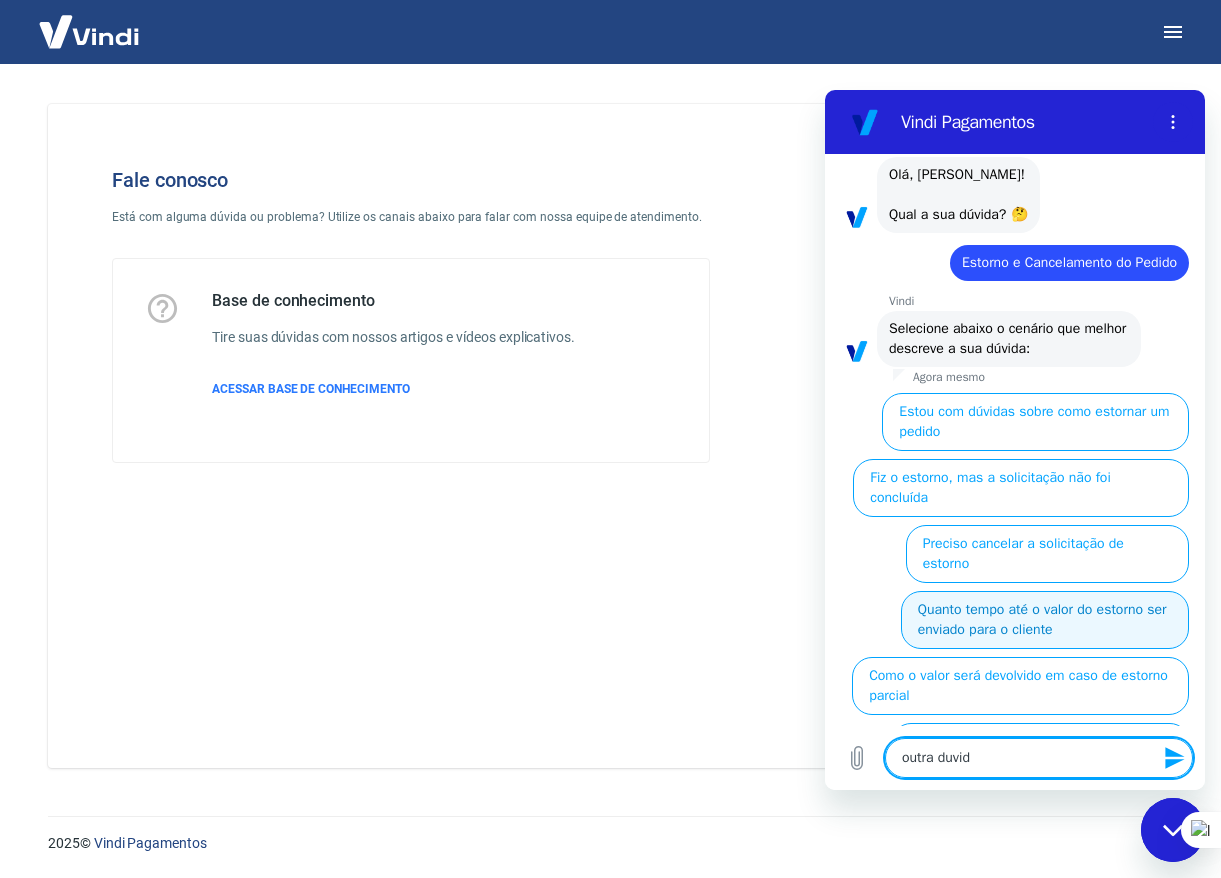 type on "outra duvida" 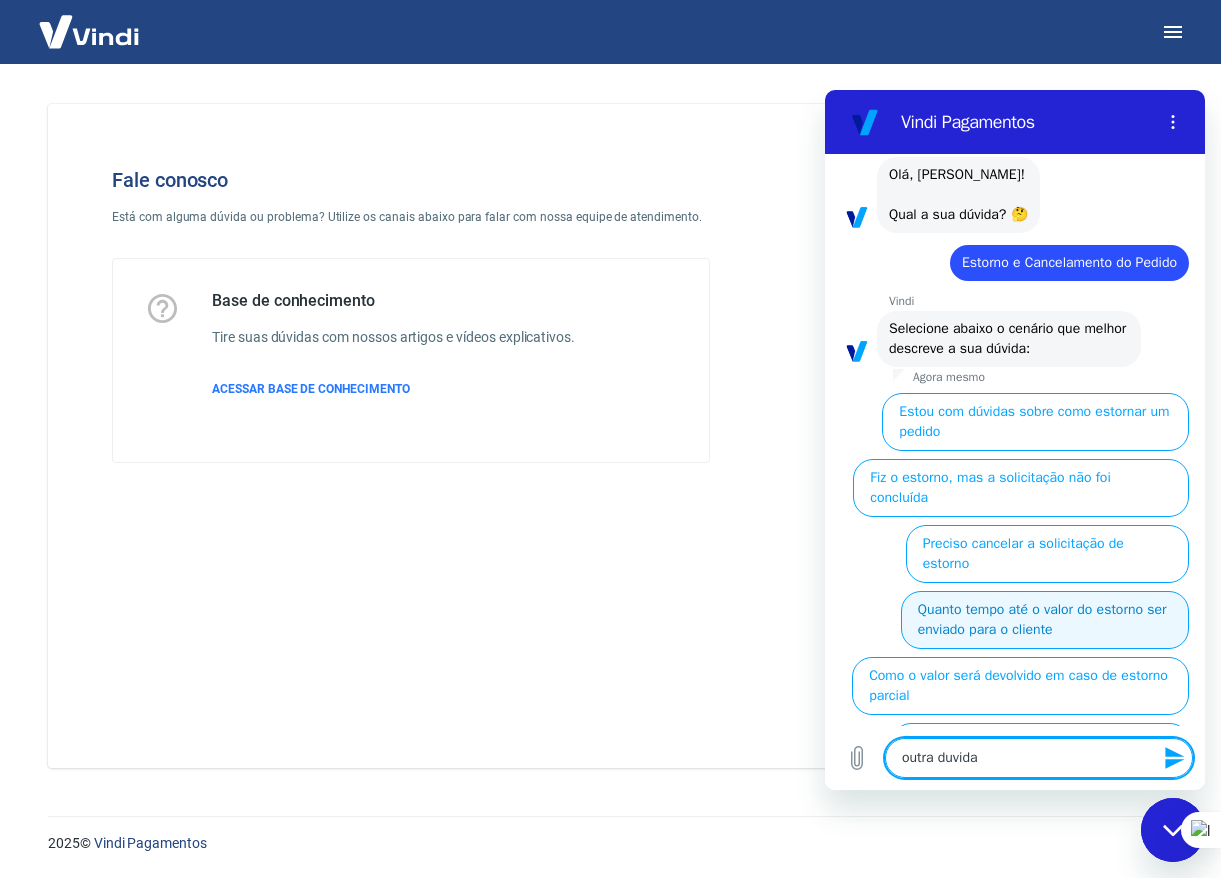 type 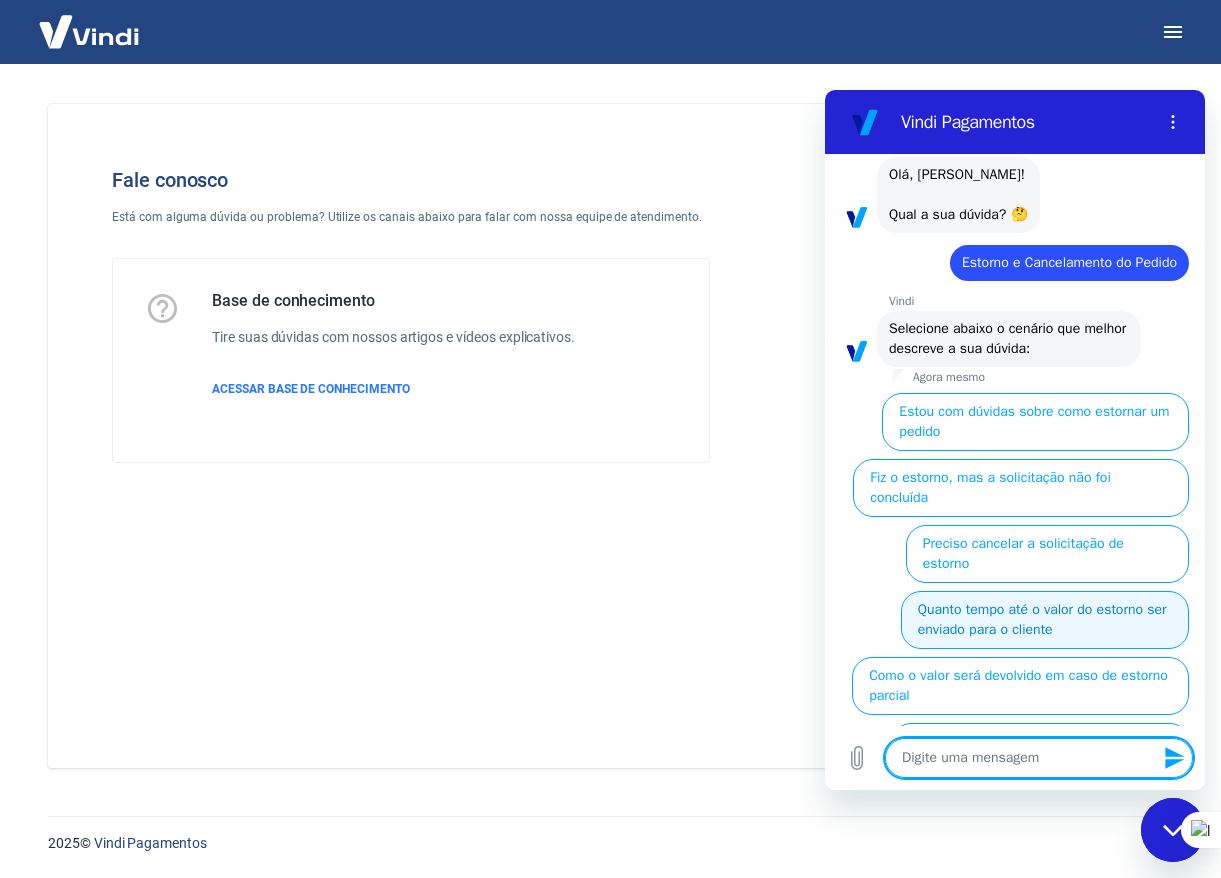 scroll, scrollTop: 0, scrollLeft: 0, axis: both 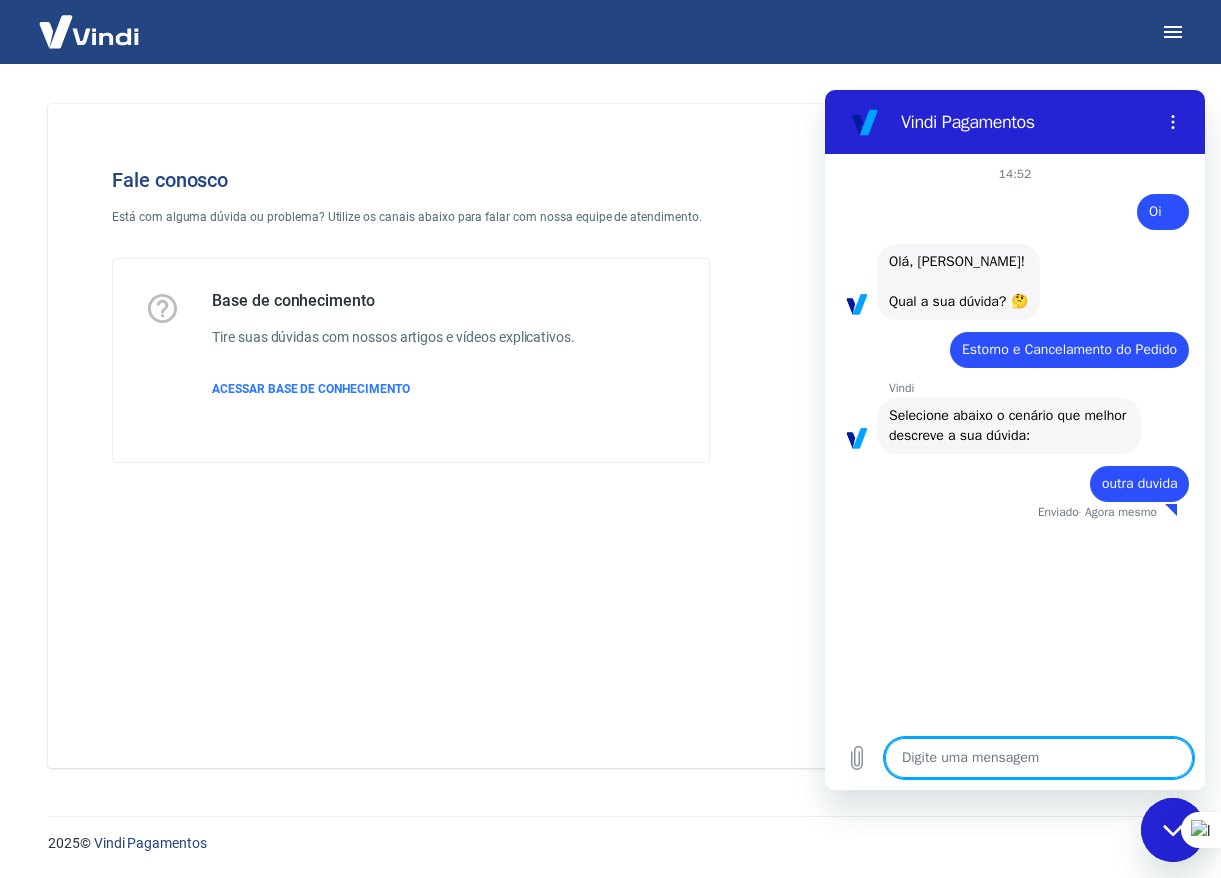 type on "x" 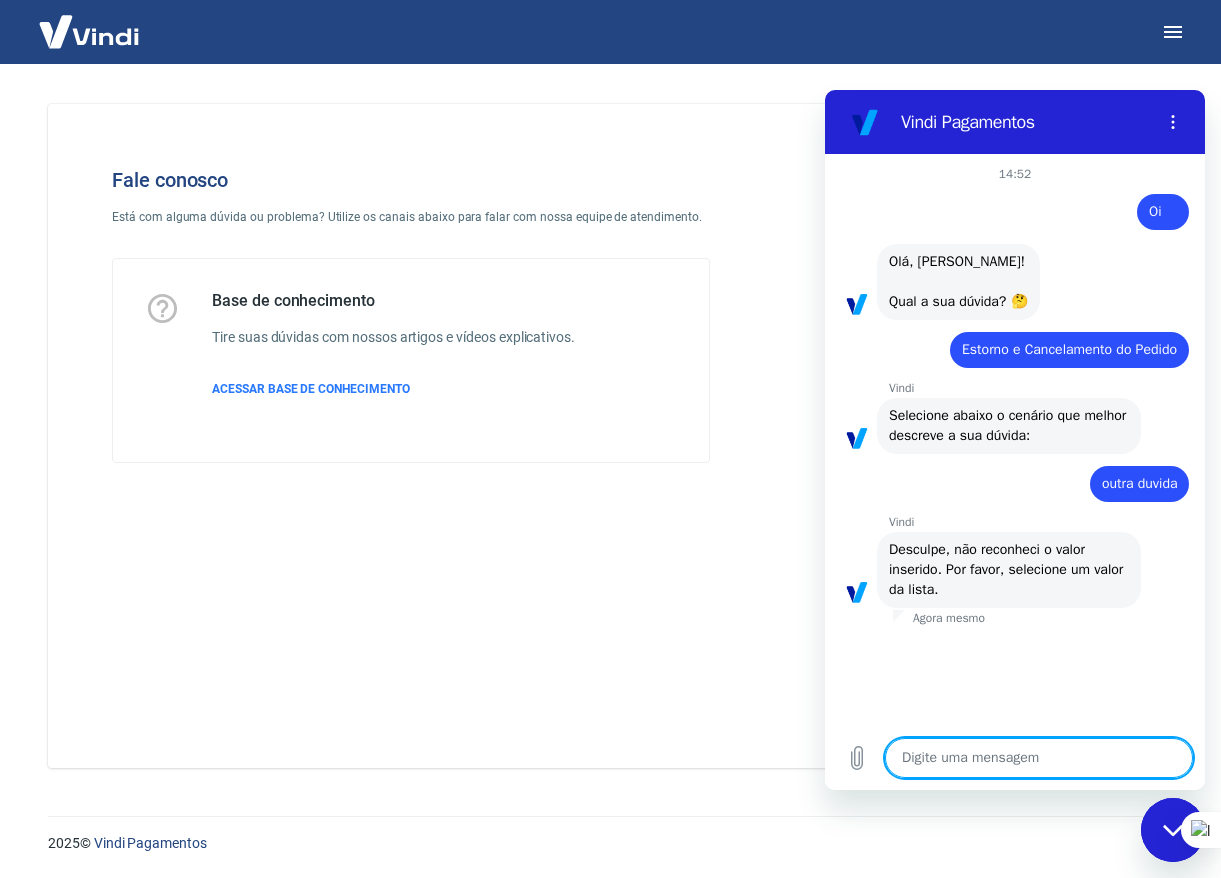 type on "1" 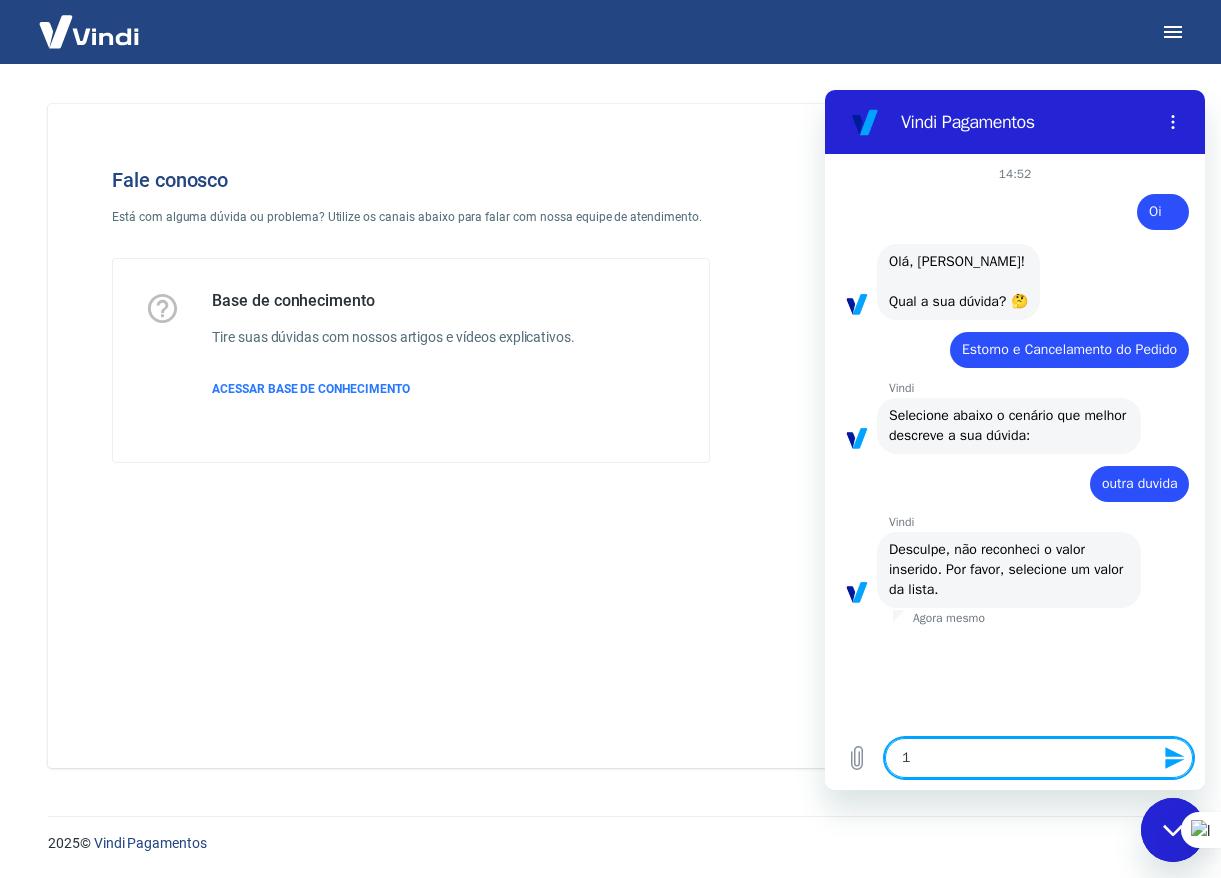 type 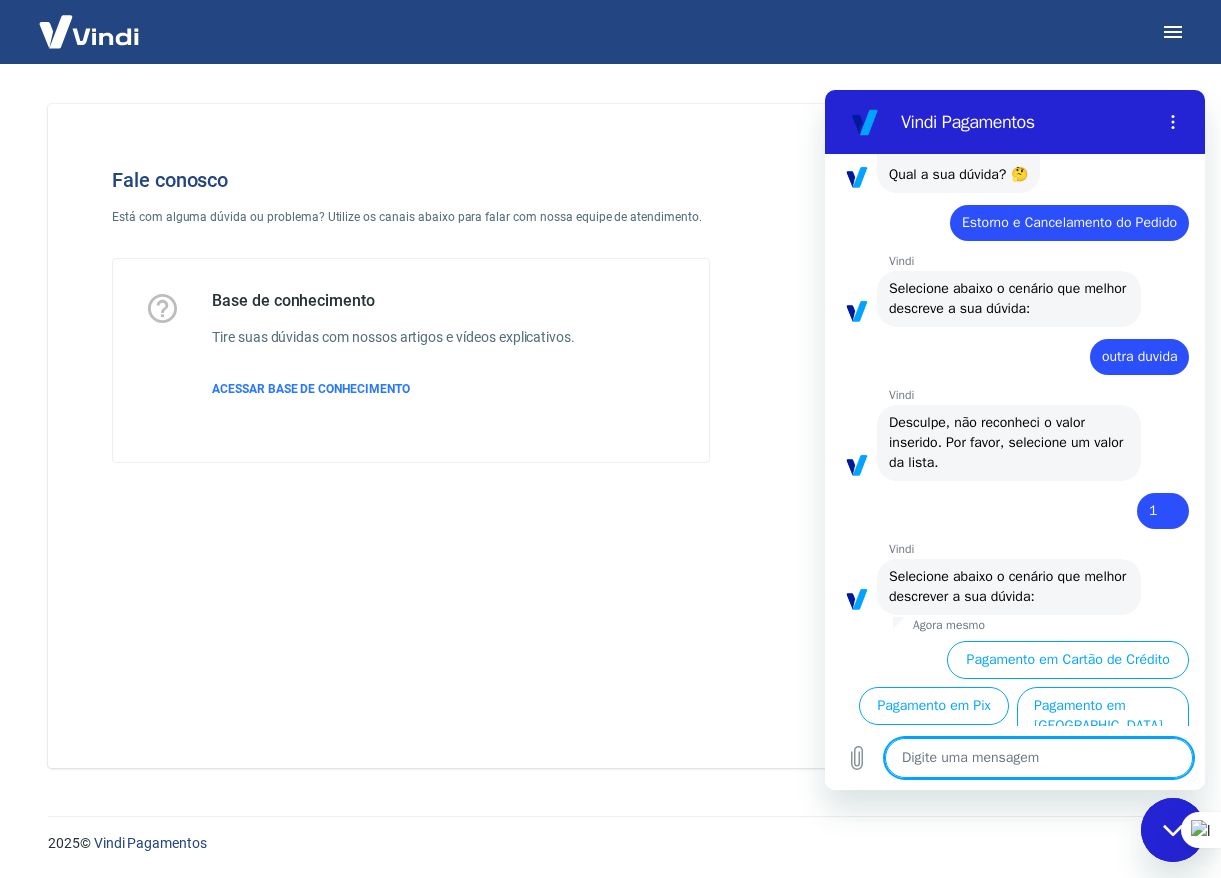 scroll, scrollTop: 177, scrollLeft: 0, axis: vertical 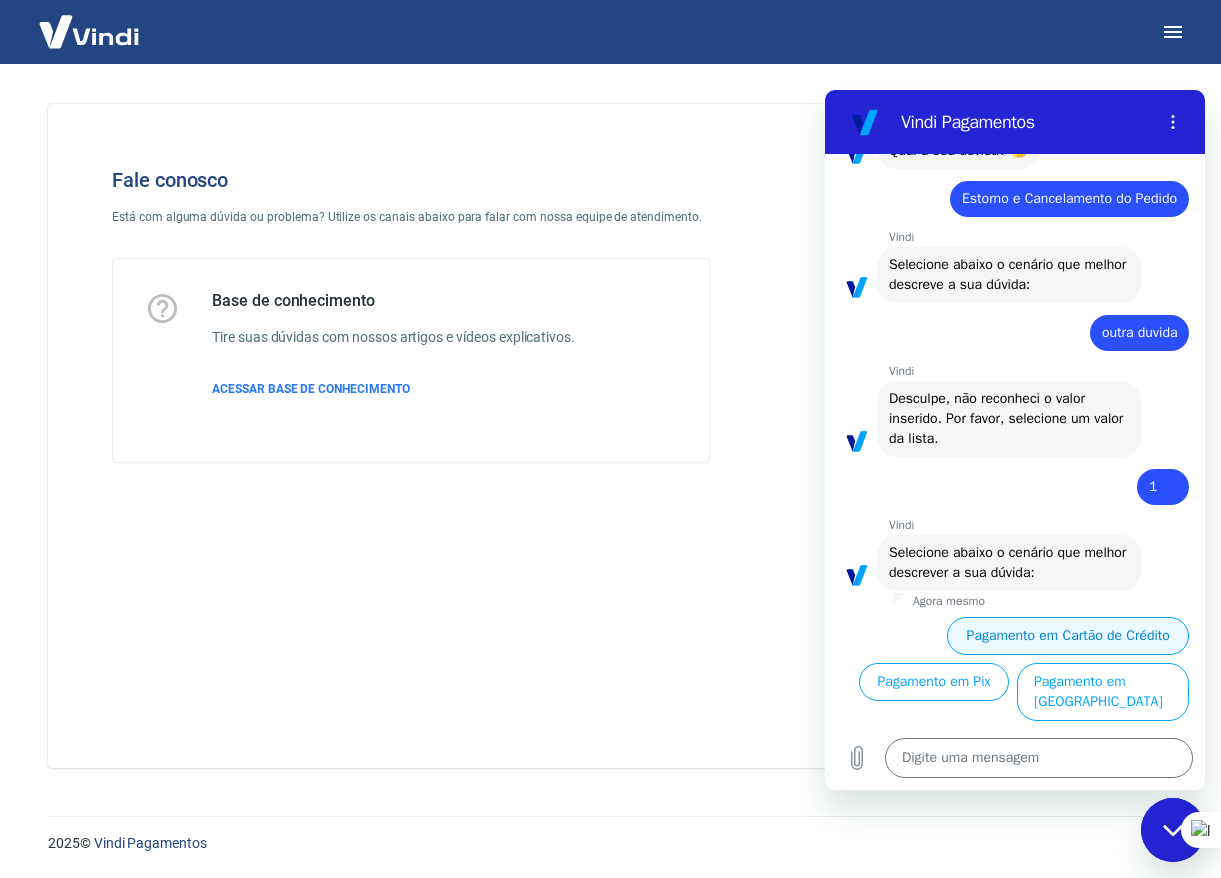 click on "Pagamento em Cartão de Crédito" at bounding box center (1068, 636) 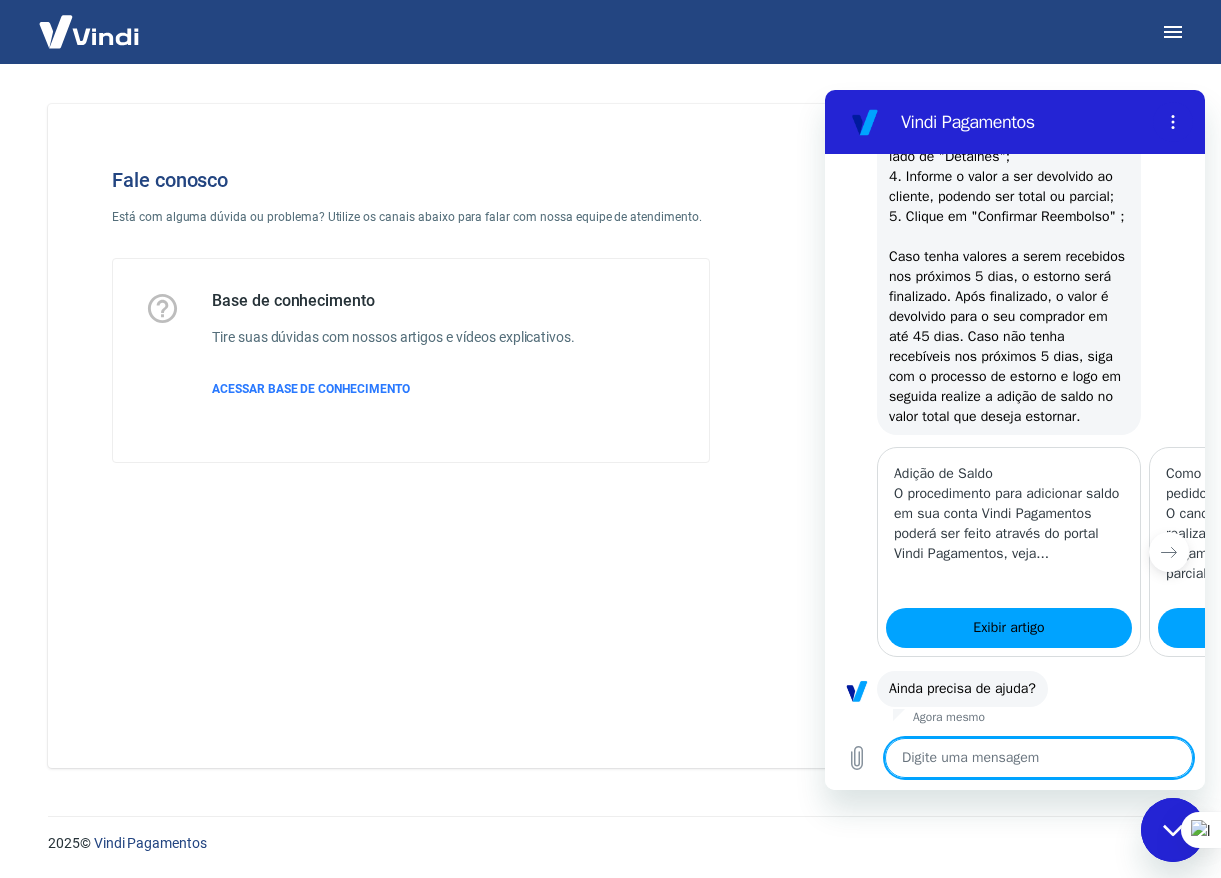 scroll, scrollTop: 1011, scrollLeft: 0, axis: vertical 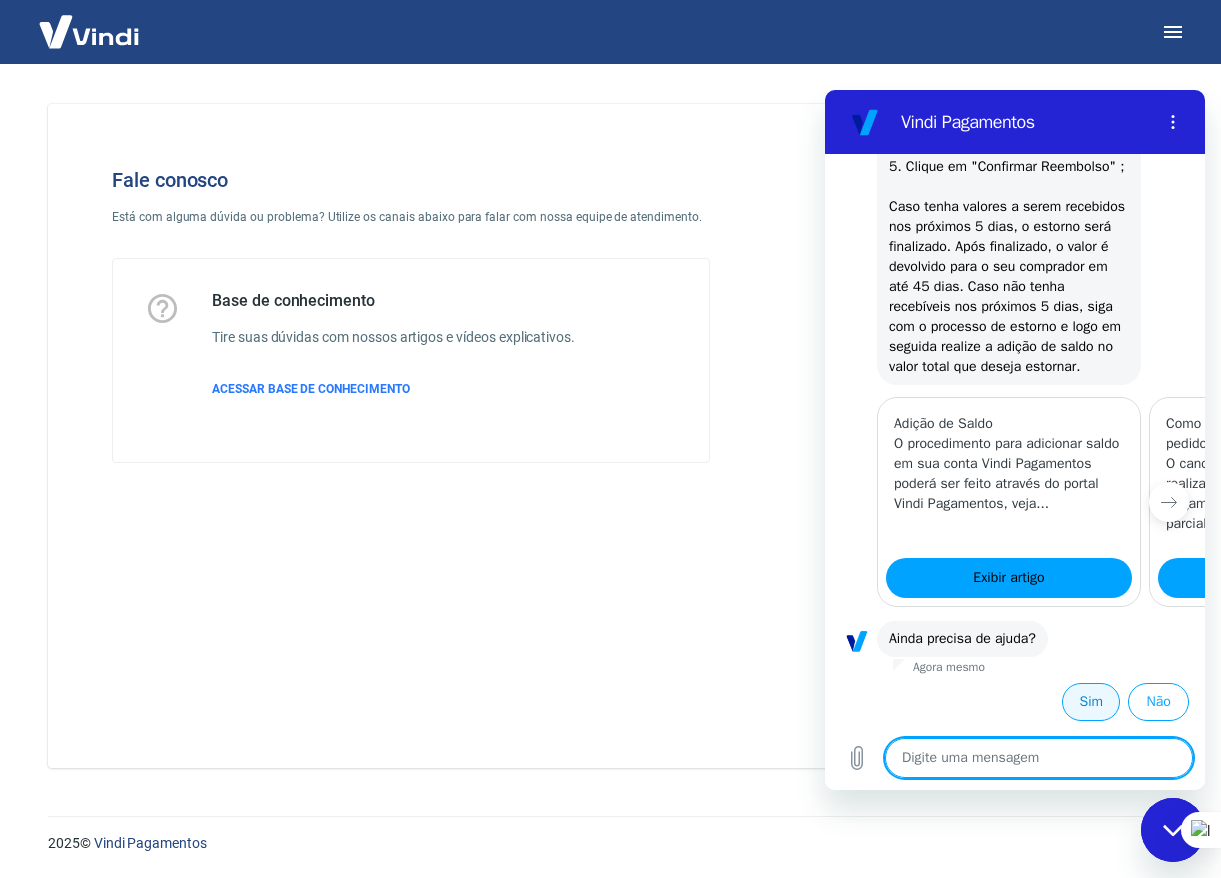 click on "Sim" at bounding box center [1091, 702] 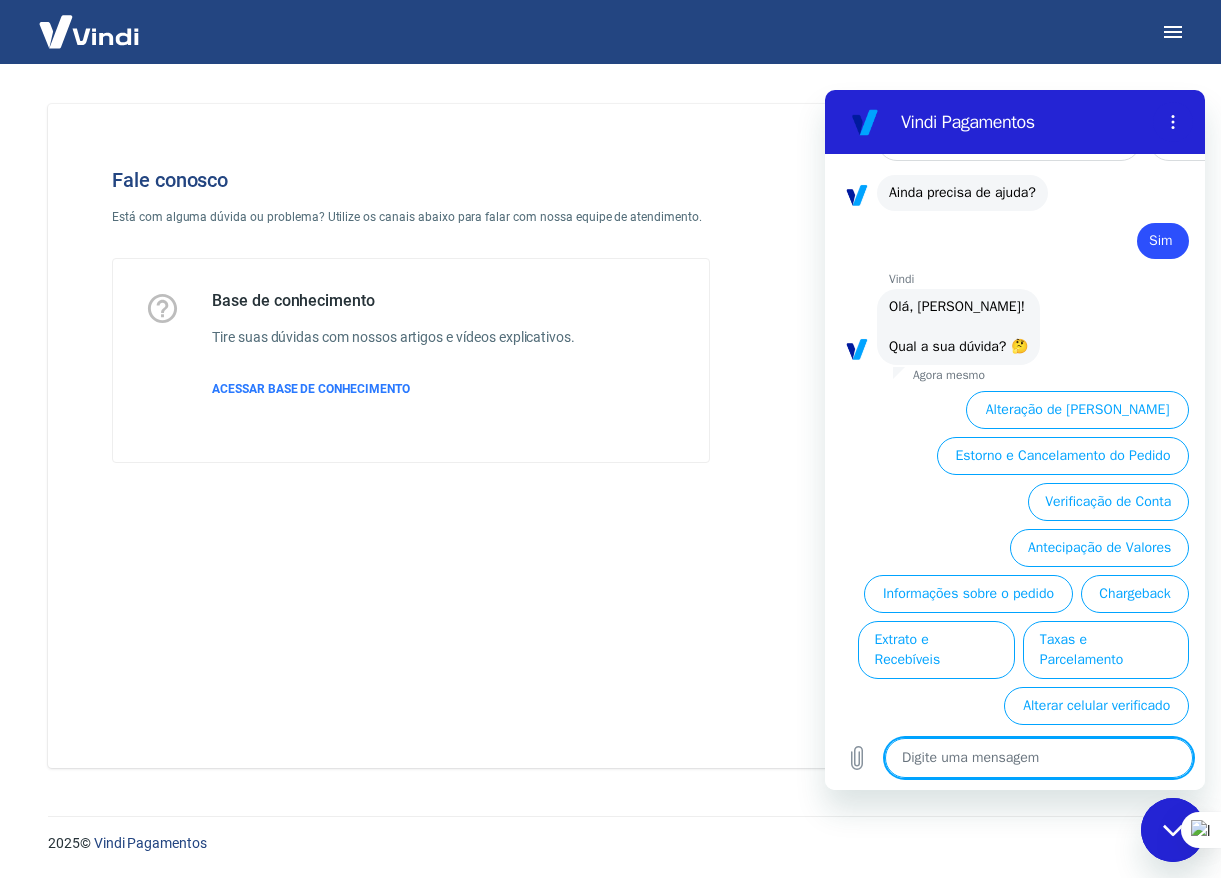 scroll, scrollTop: 1487, scrollLeft: 0, axis: vertical 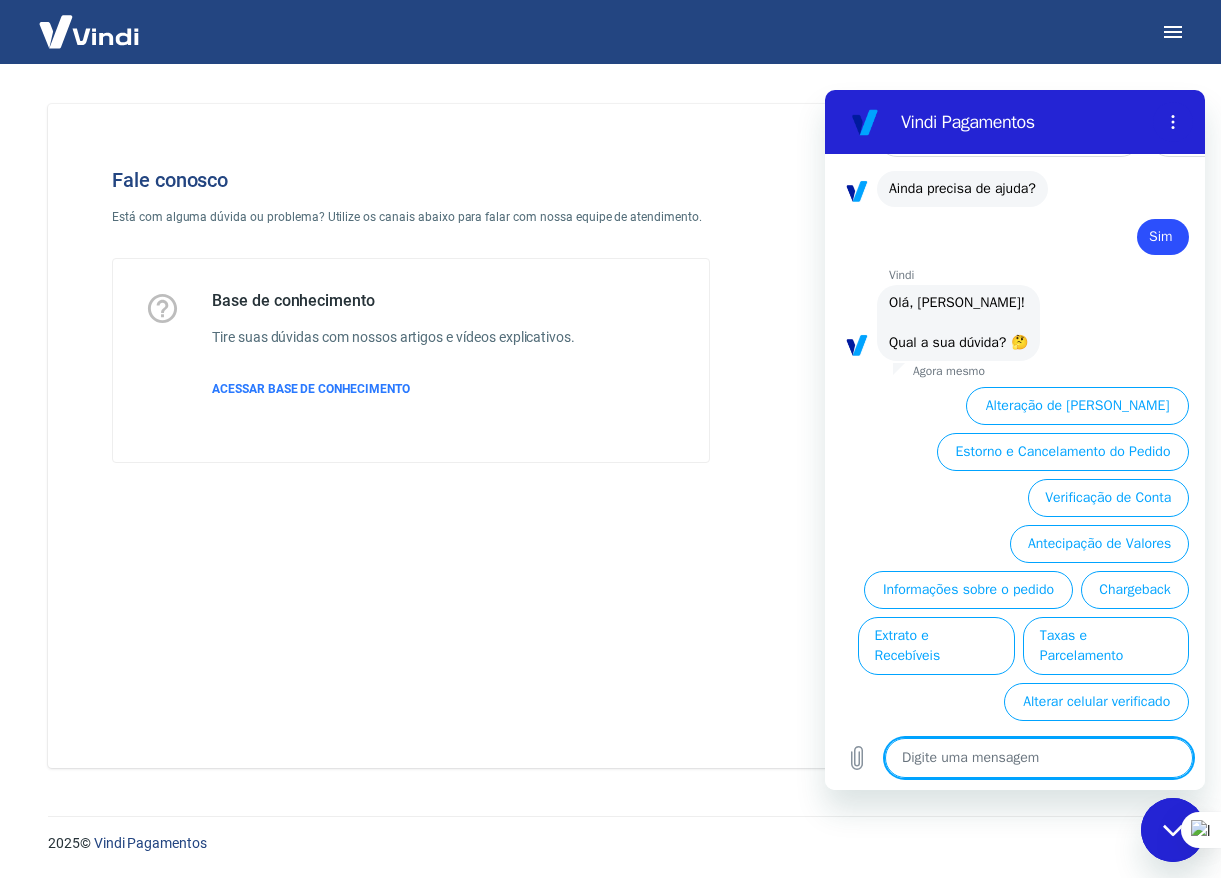 drag, startPoint x: 1195, startPoint y: 639, endPoint x: 2022, endPoint y: 893, distance: 865.12714 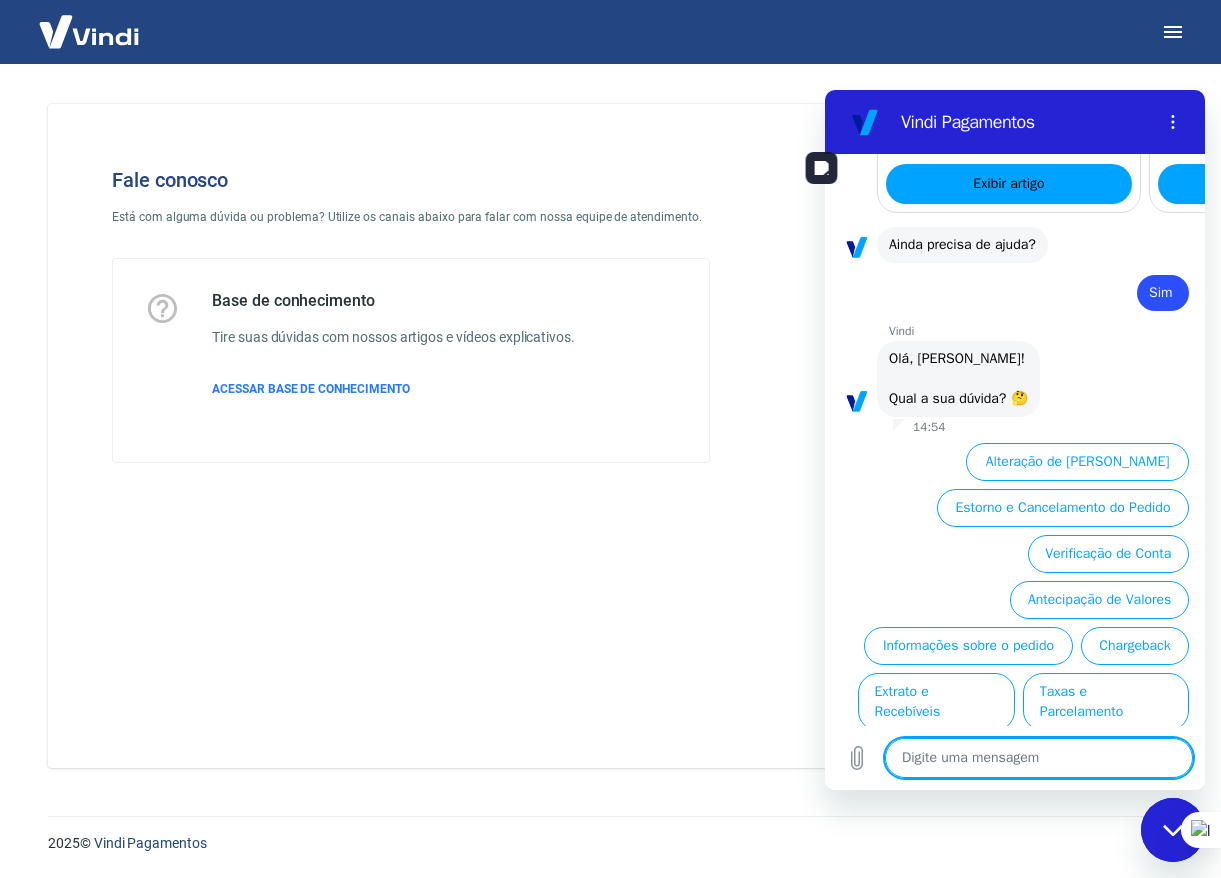 scroll, scrollTop: 1287, scrollLeft: 0, axis: vertical 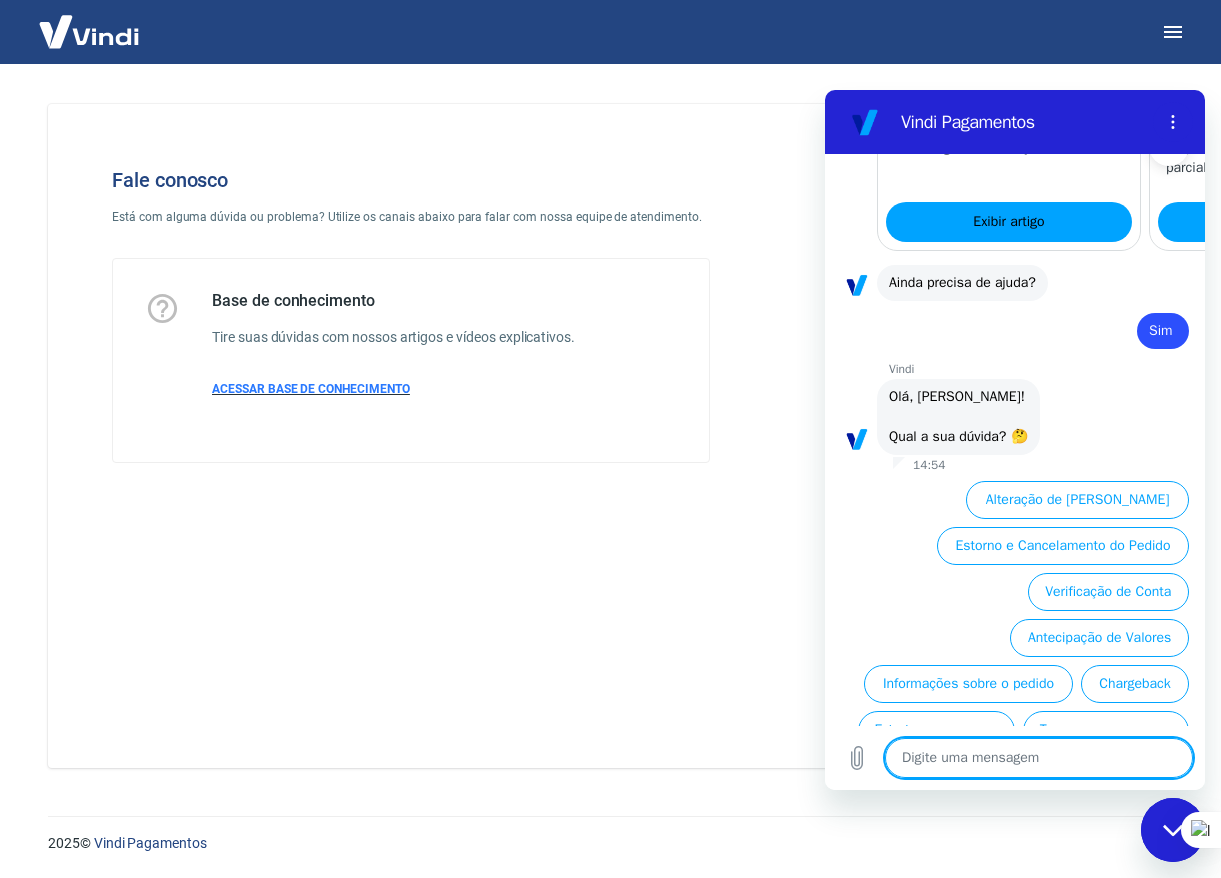 click on "ACESSAR BASE DE CONHECIMENTO" at bounding box center (311, 389) 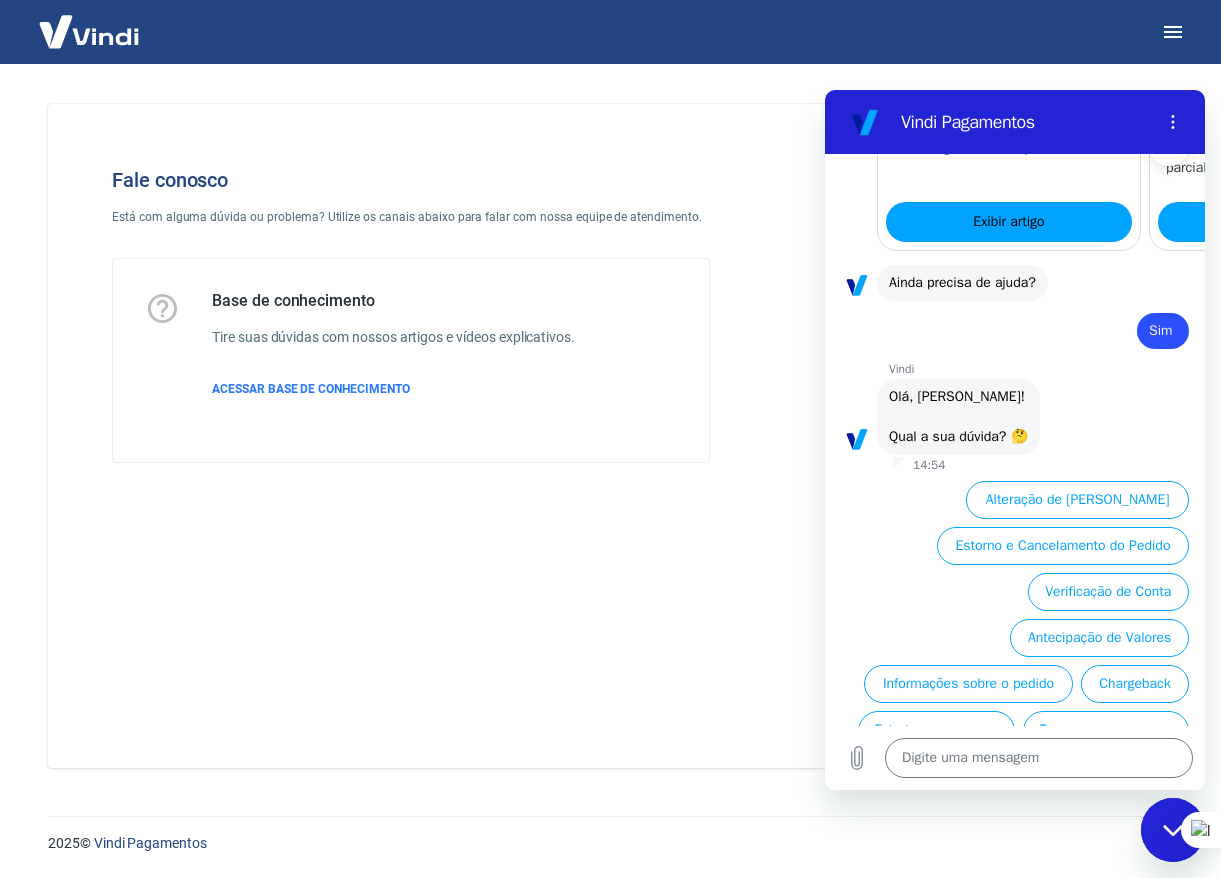 type on "x" 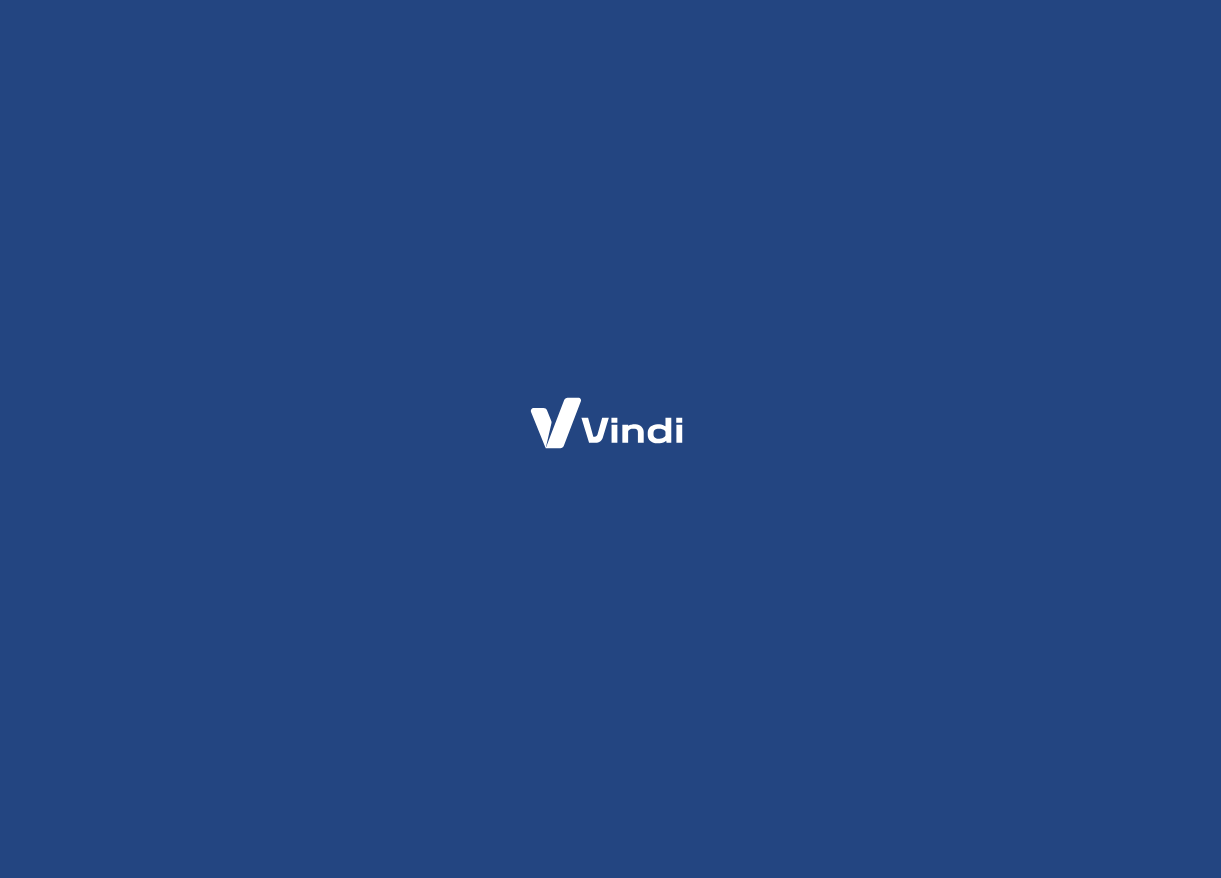 scroll, scrollTop: 0, scrollLeft: 0, axis: both 